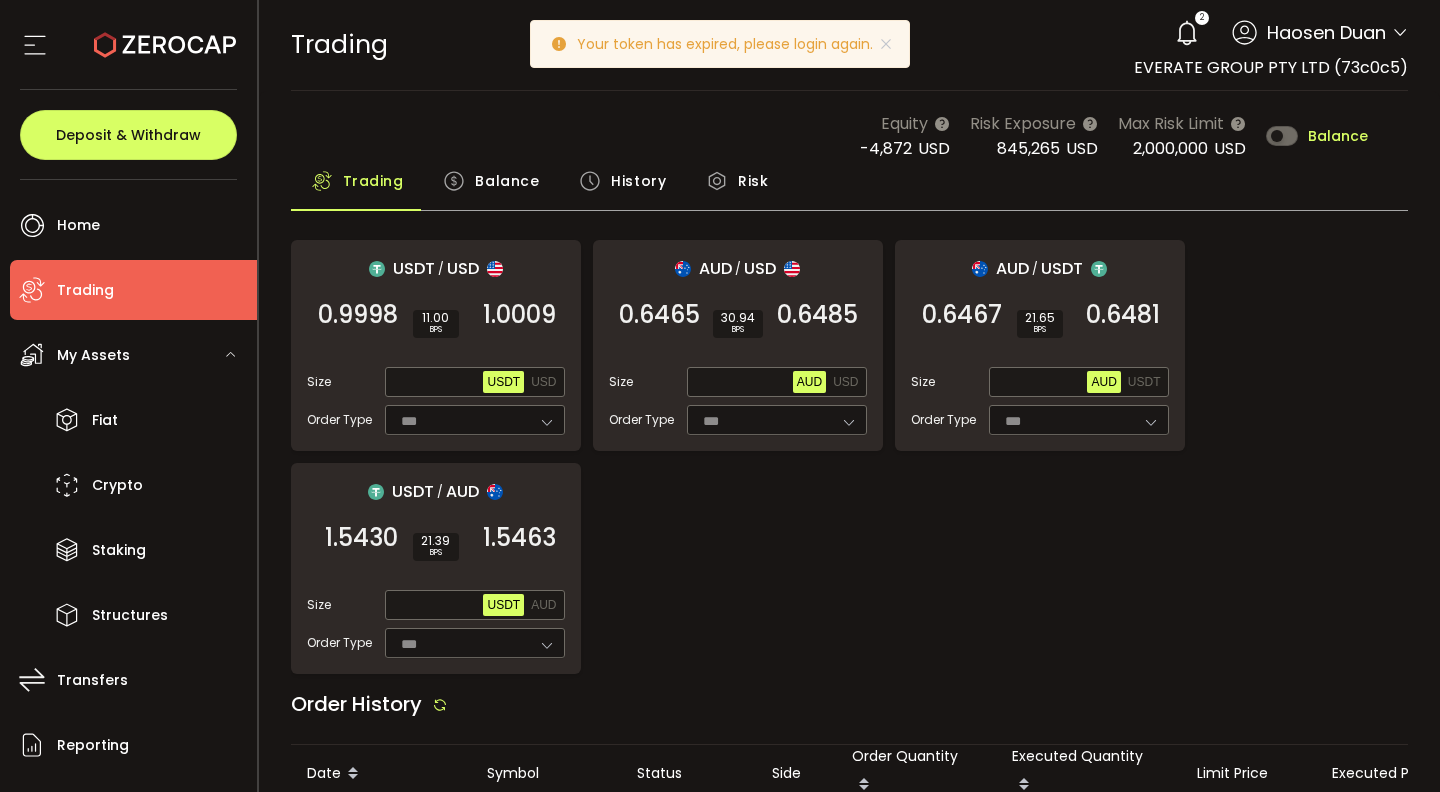 scroll, scrollTop: 0, scrollLeft: 0, axis: both 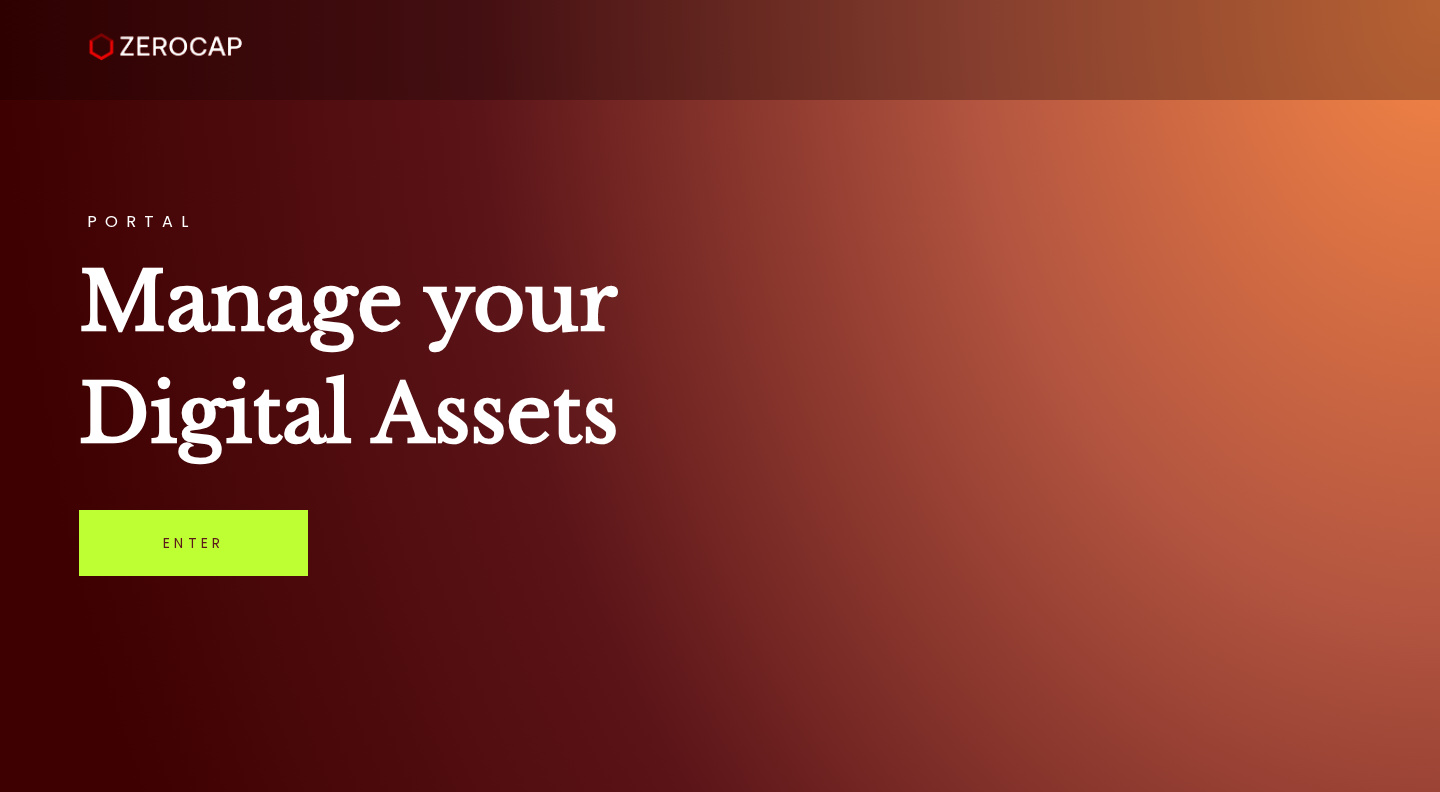 click on "Enter" at bounding box center (193, 543) 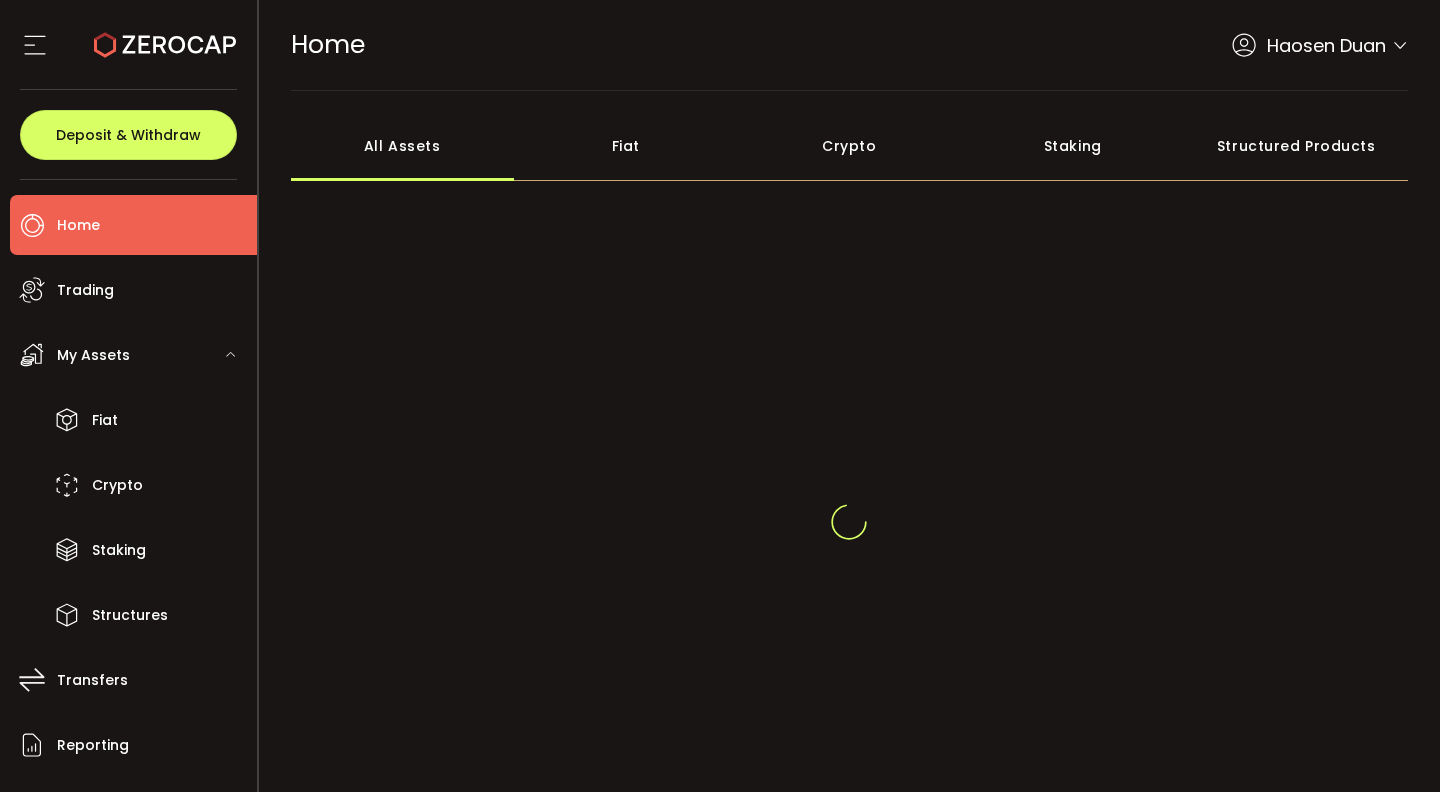 scroll, scrollTop: 0, scrollLeft: 0, axis: both 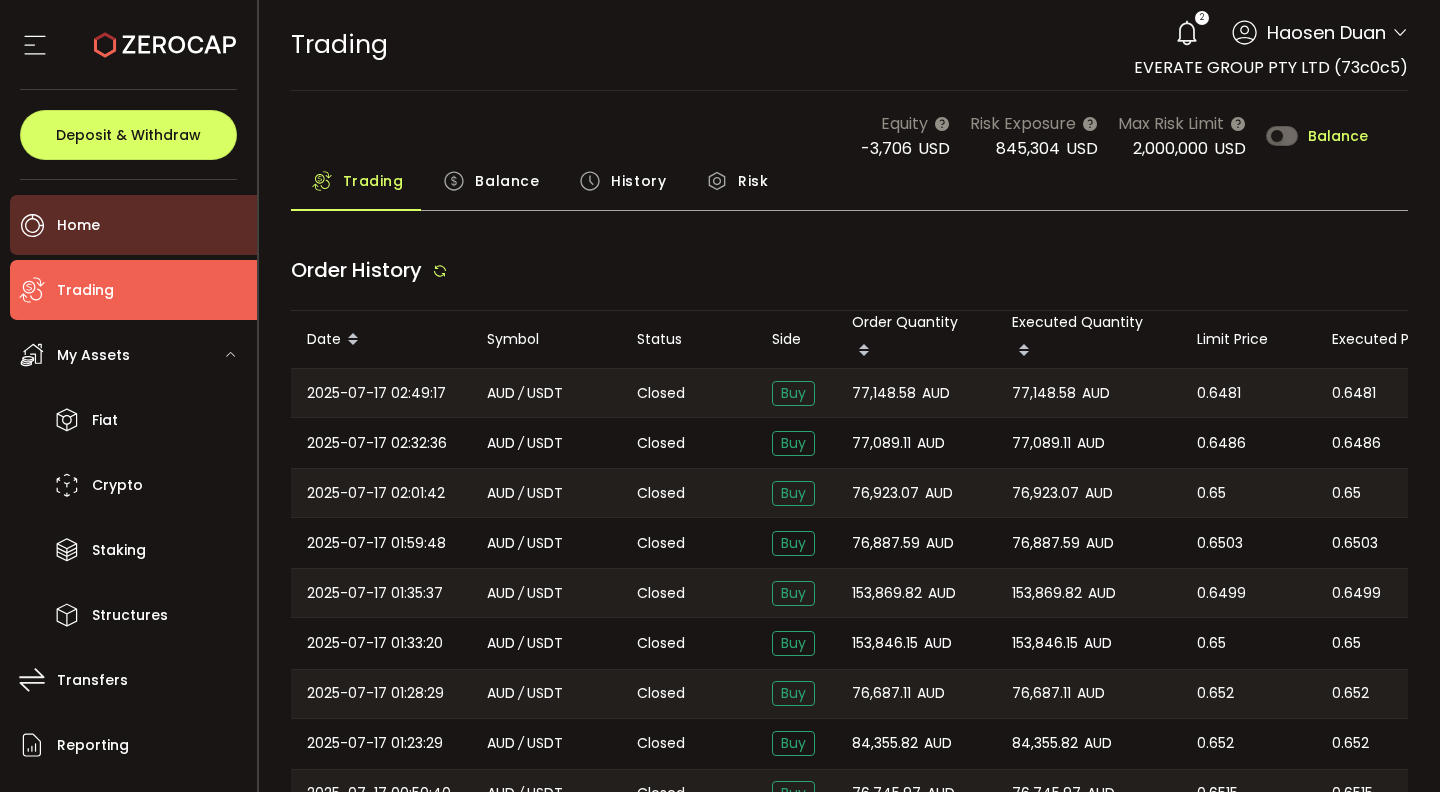type on "***" 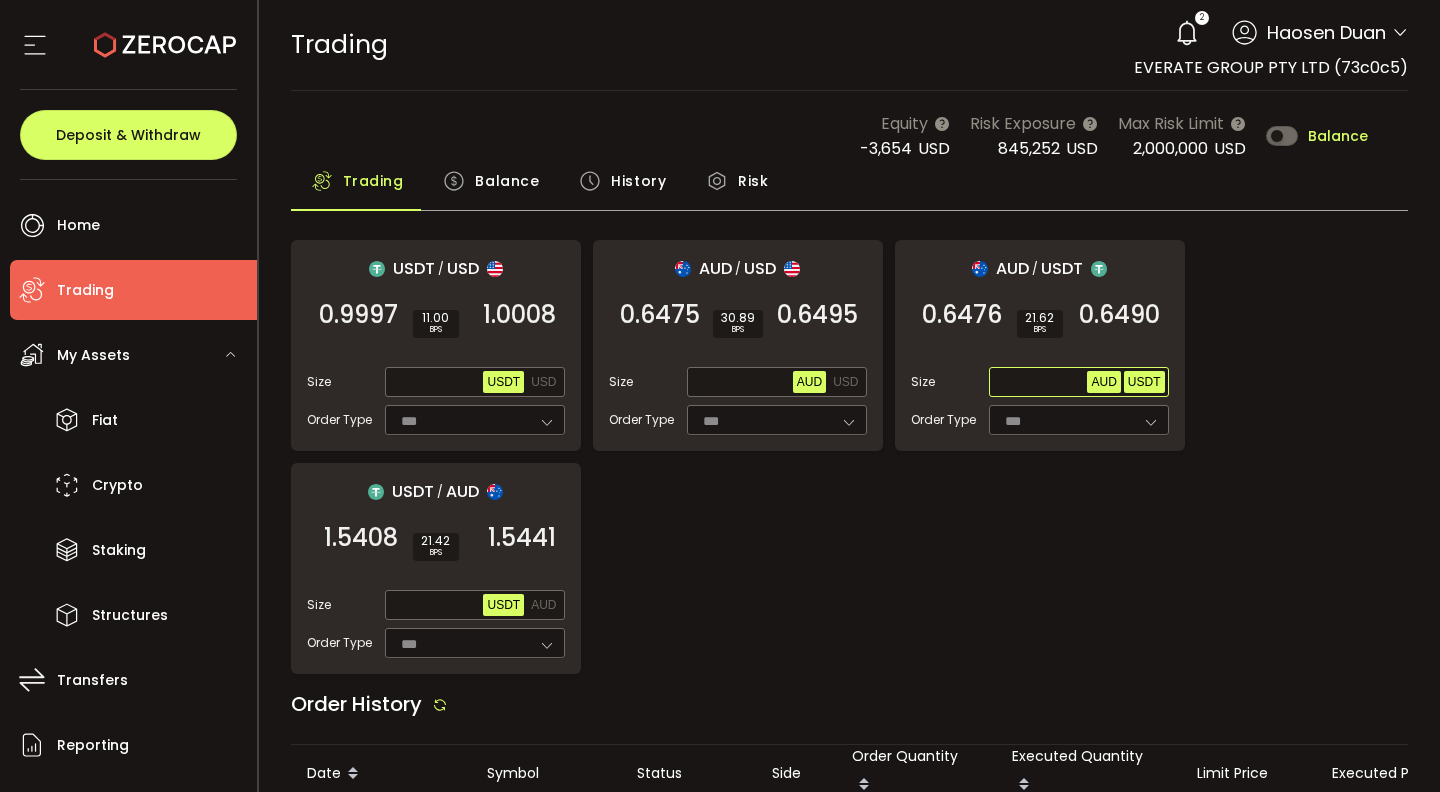 click on "USDT" at bounding box center [1144, 382] 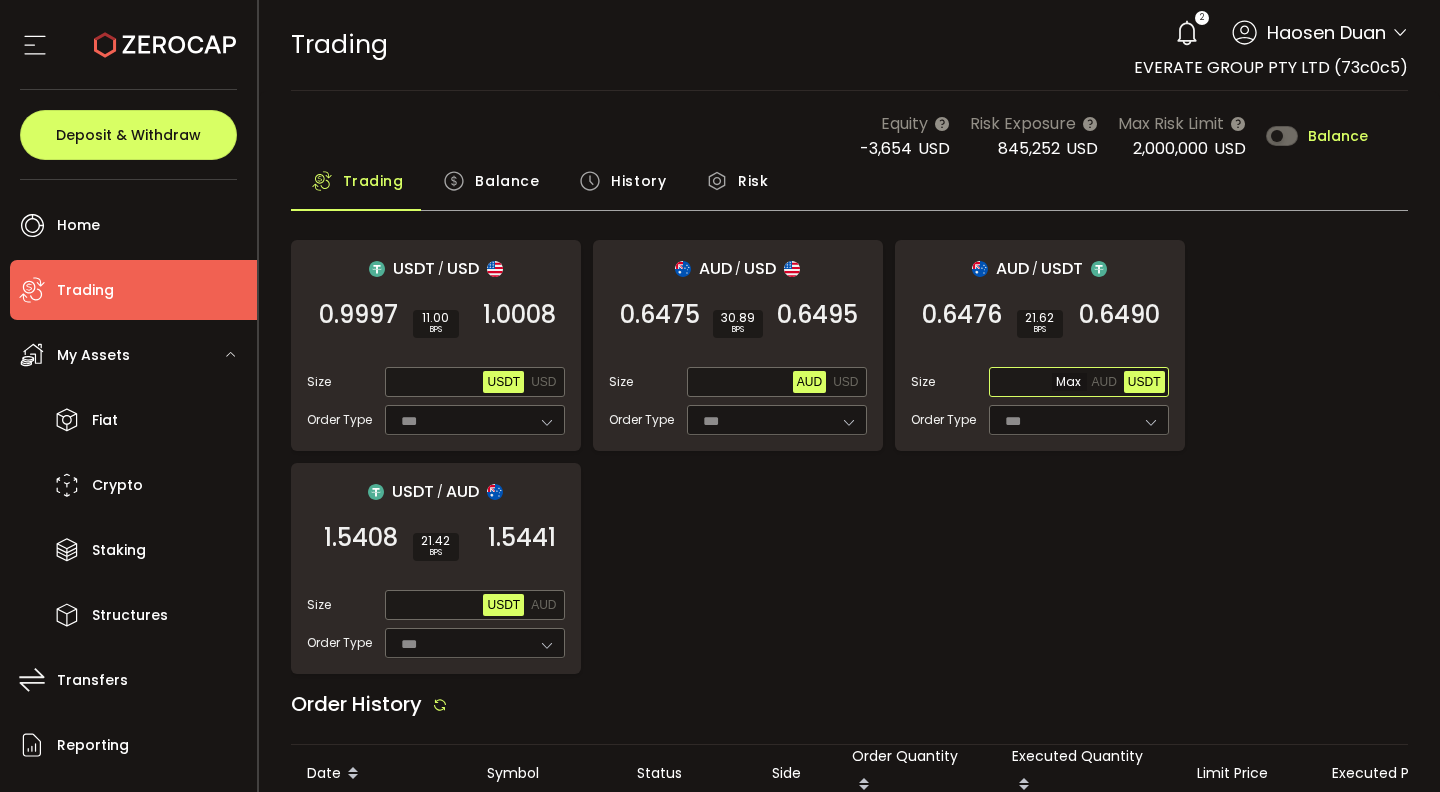 click at bounding box center [1040, 383] 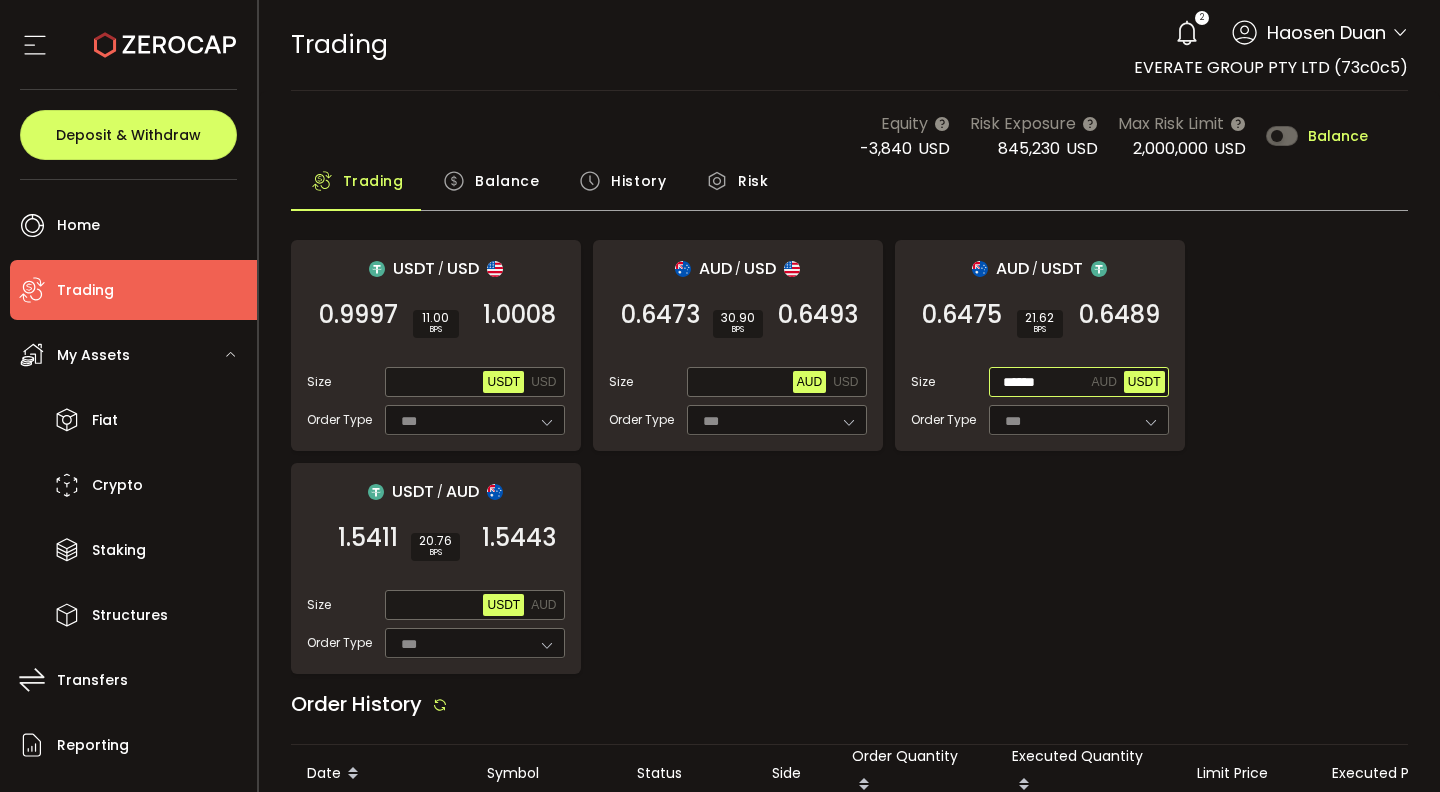 type on "******" 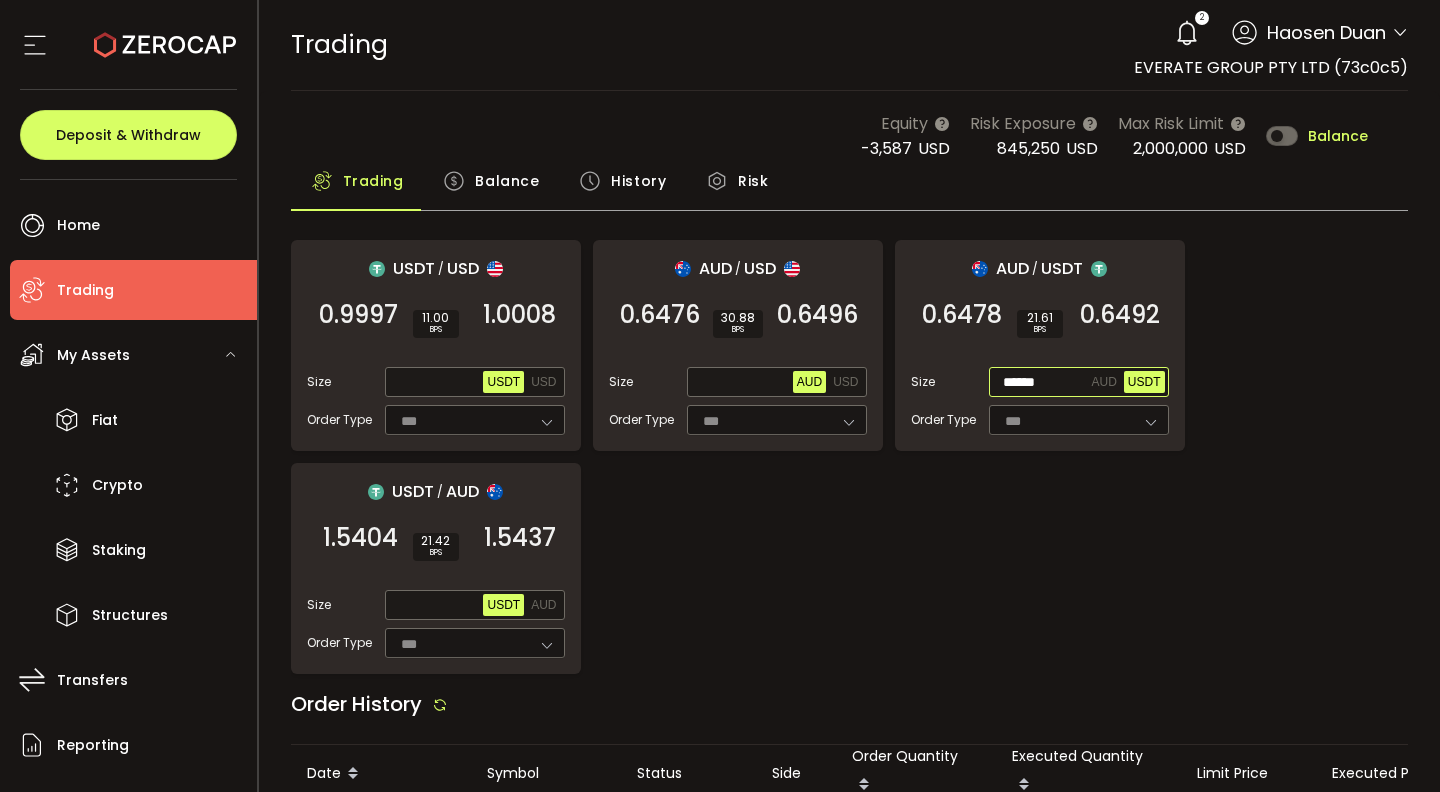 drag, startPoint x: 1055, startPoint y: 380, endPoint x: 973, endPoint y: 381, distance: 82.006096 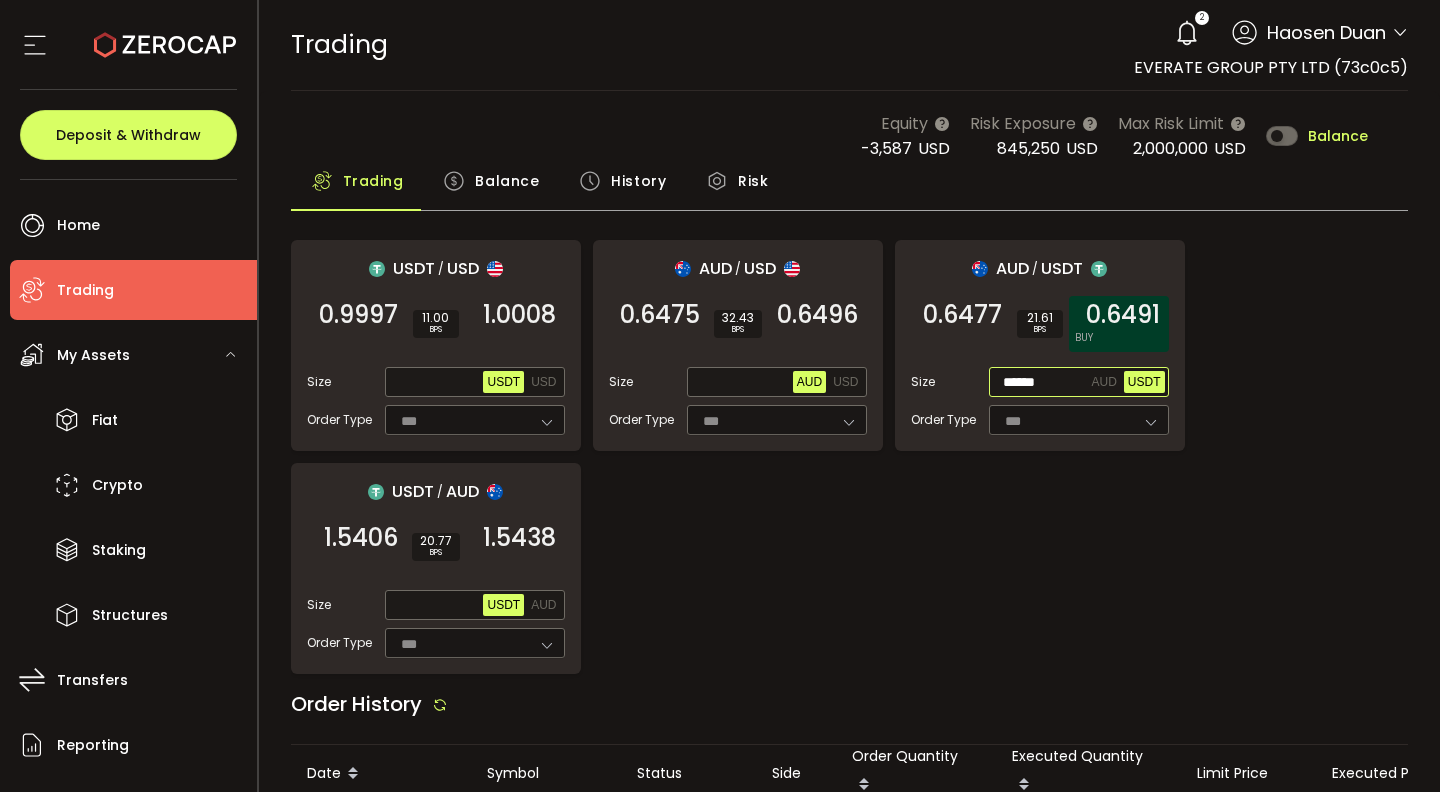type on "******" 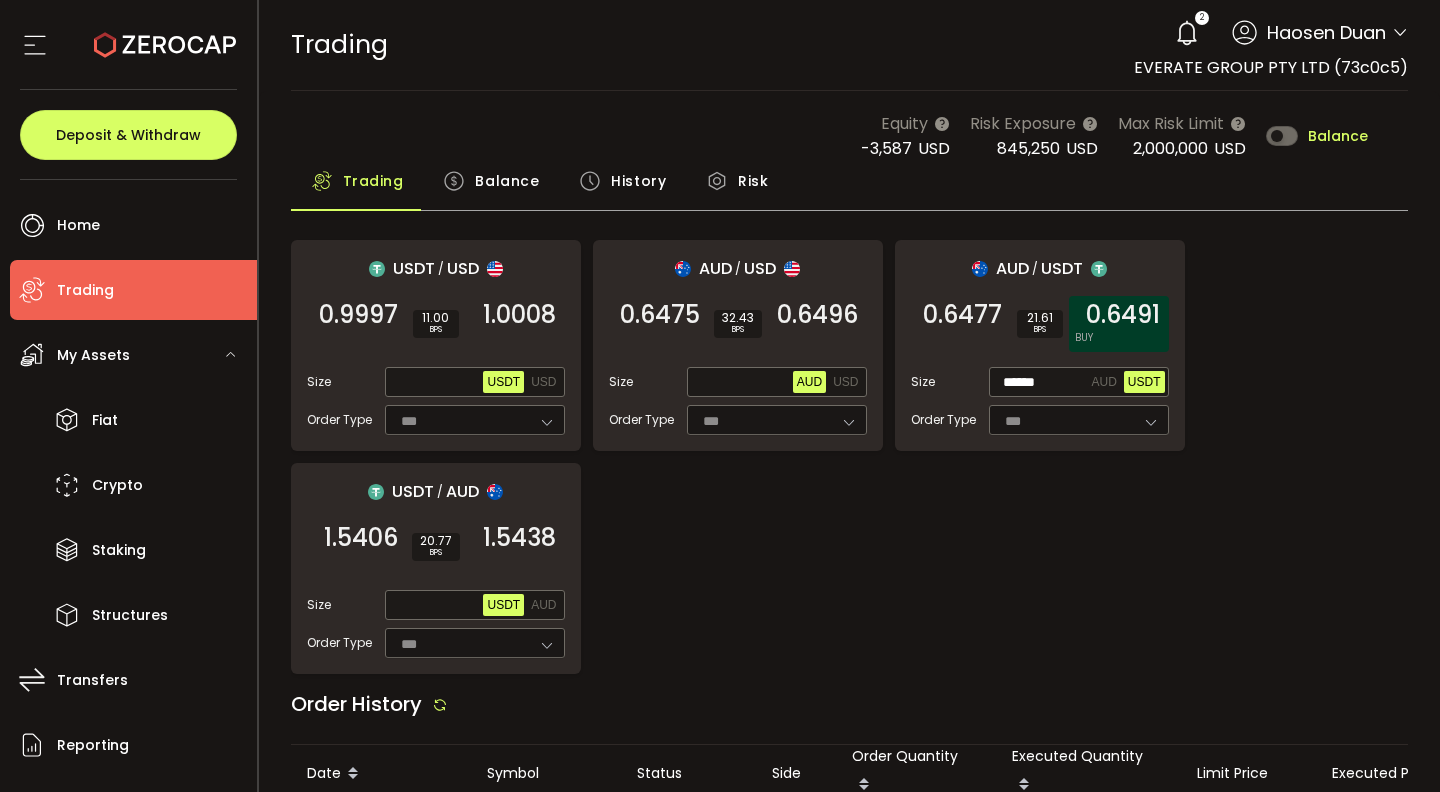 click on "0.6491" at bounding box center (1123, 315) 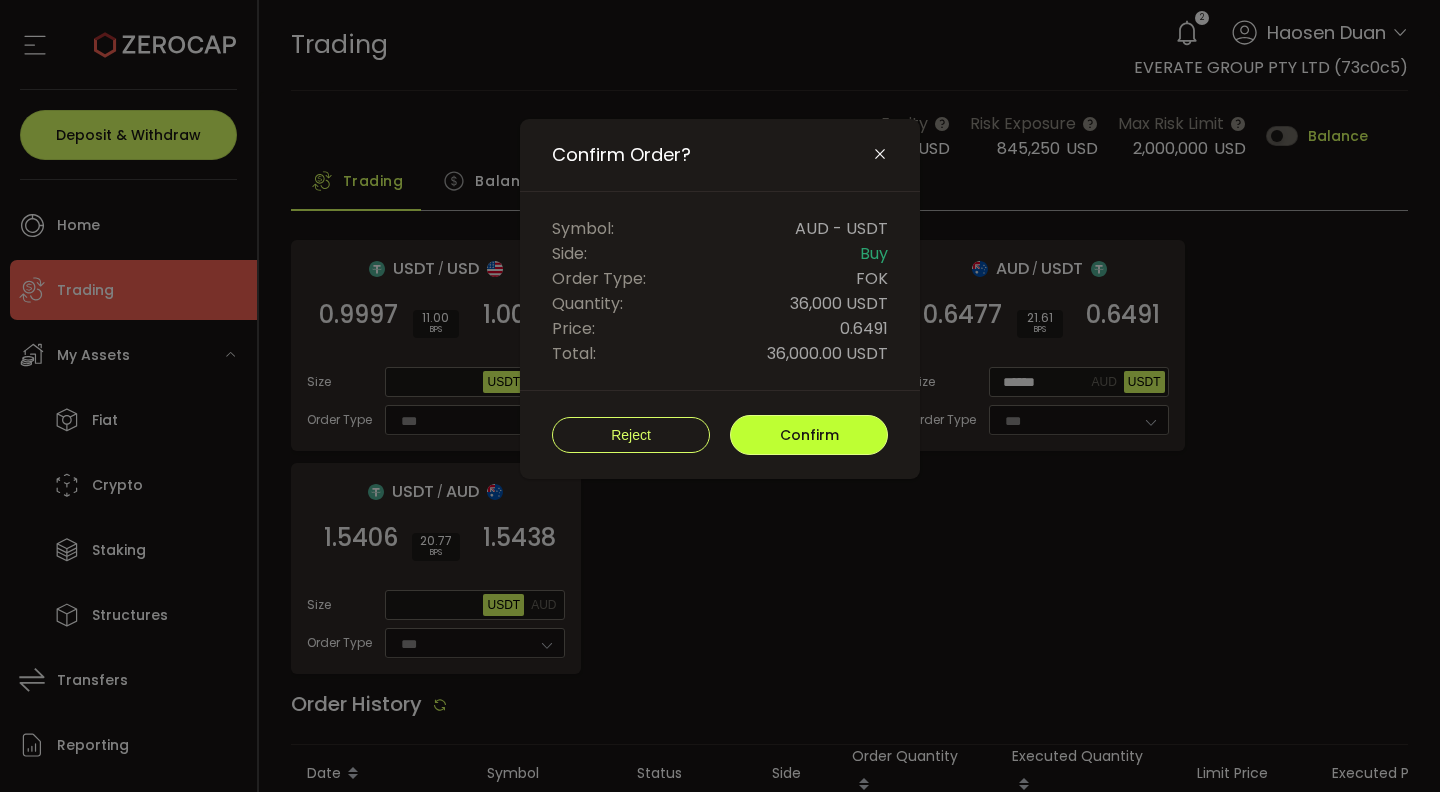 click on "Confirm" at bounding box center [809, 435] 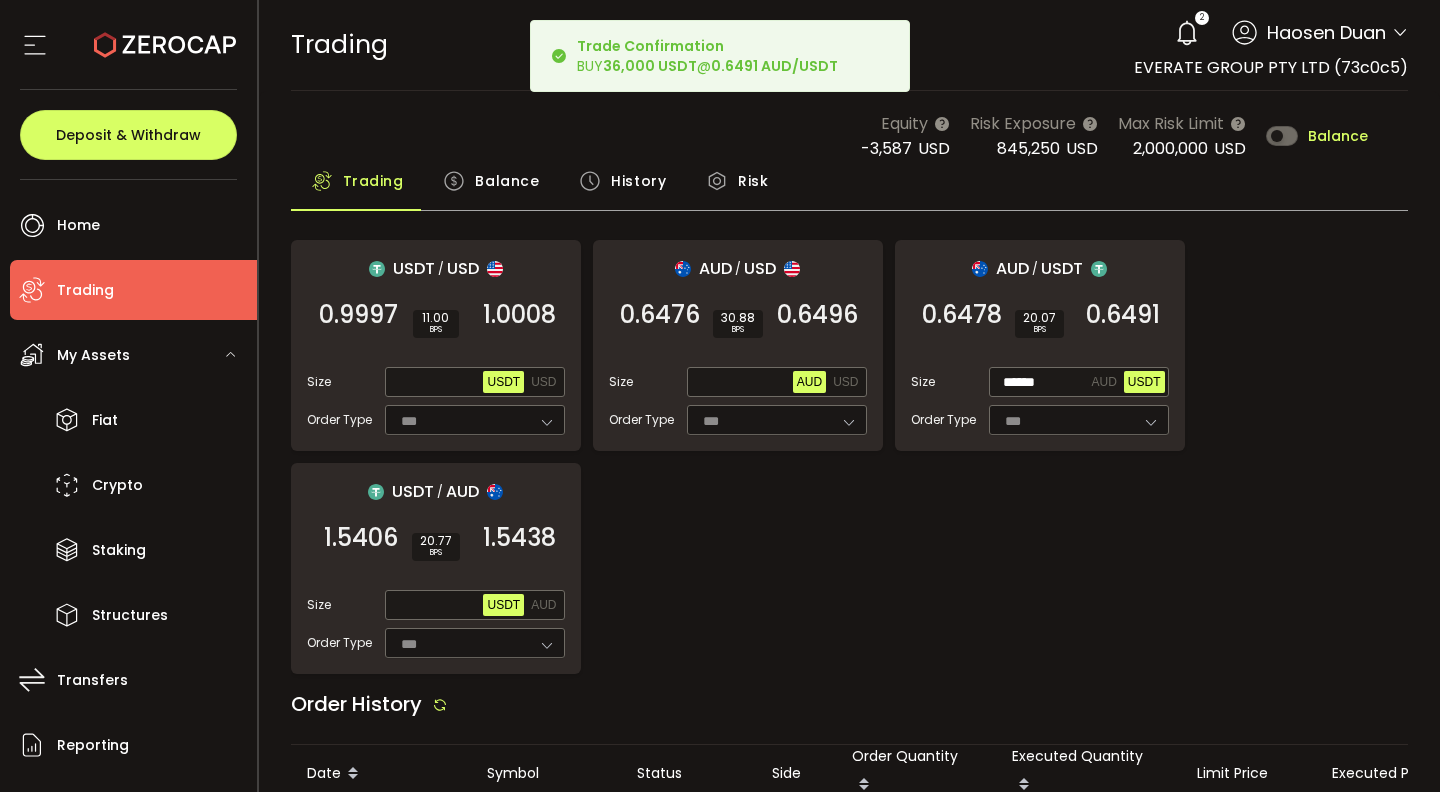 click on "USDT / USD 0.9997    SELL 11.00 BPS 1.0008   BUY Size Max USDT USD Order Type *** FOK AUD / USD 0.6476    SELL 30.88 BPS 0.6496   BUY Size Max AUD USD Order Type *** FOK AUD / USDT 0.6478    SELL 20.07 BPS 0.6491   BUY Size ****** AUD USDT Order Type *** FOK USDT / AUD 1.5406    SELL 20.77 BPS 1.5438   BUY Size Max USDT AUD Order Type *** FOK" at bounding box center (850, 457) 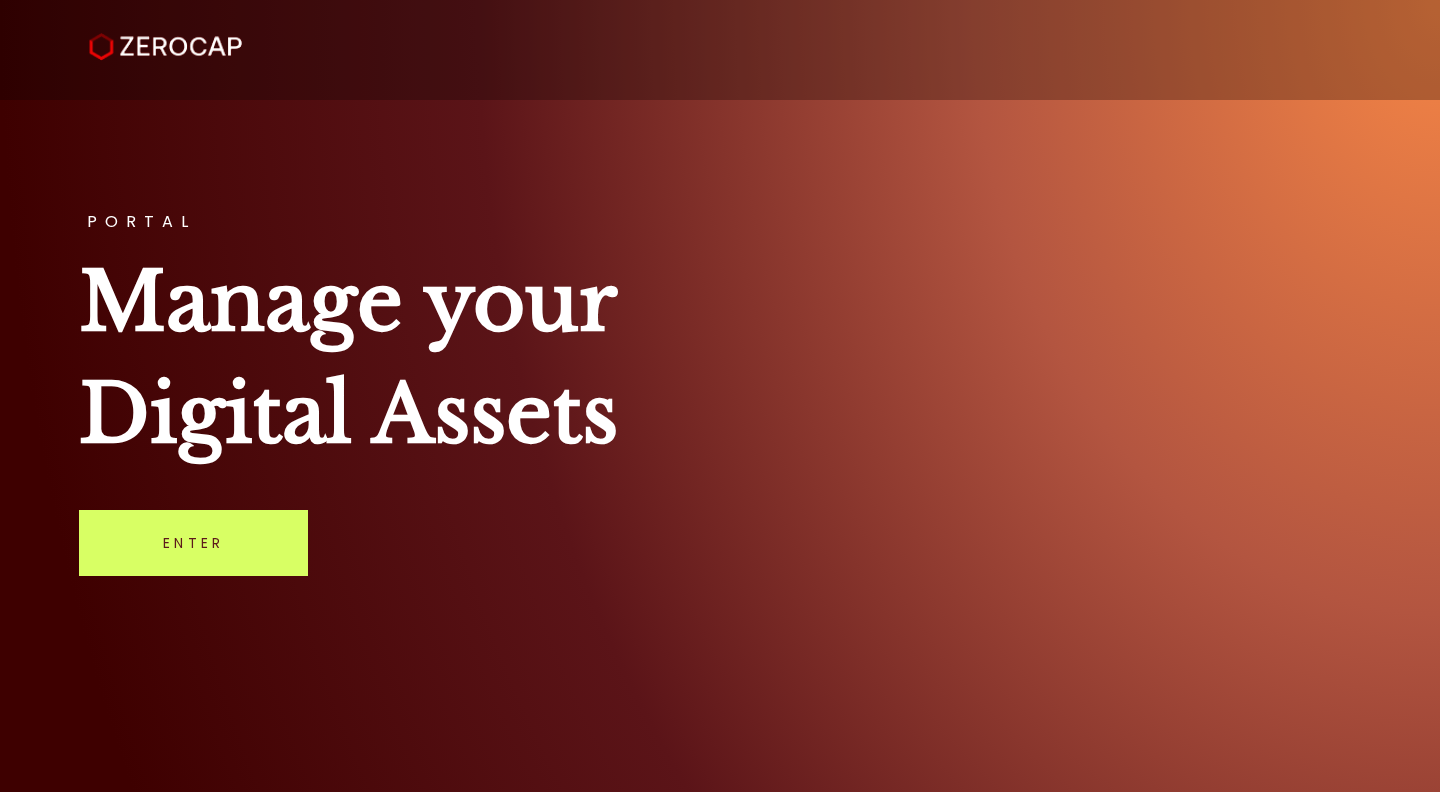 scroll, scrollTop: 0, scrollLeft: 0, axis: both 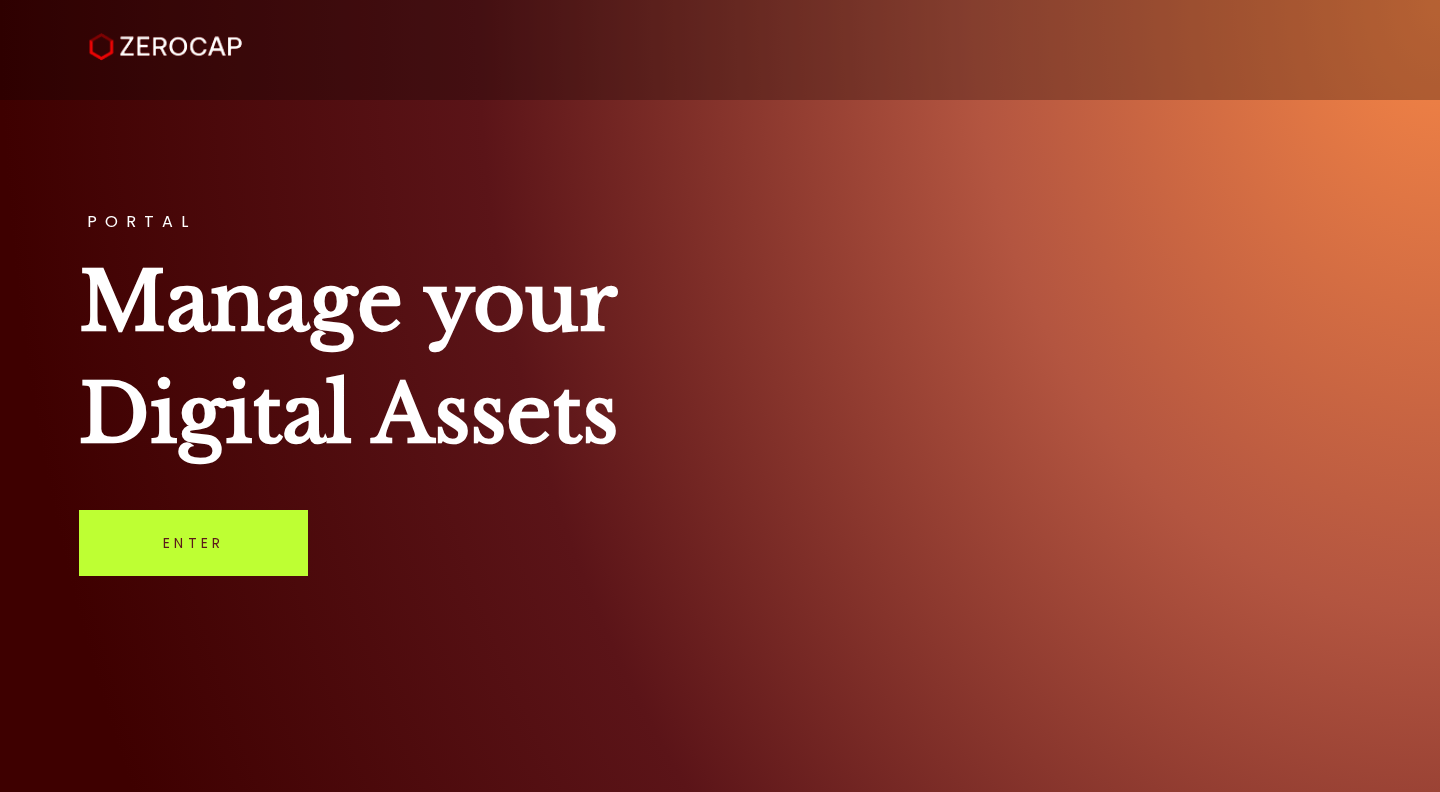 click on "Enter" at bounding box center (193, 543) 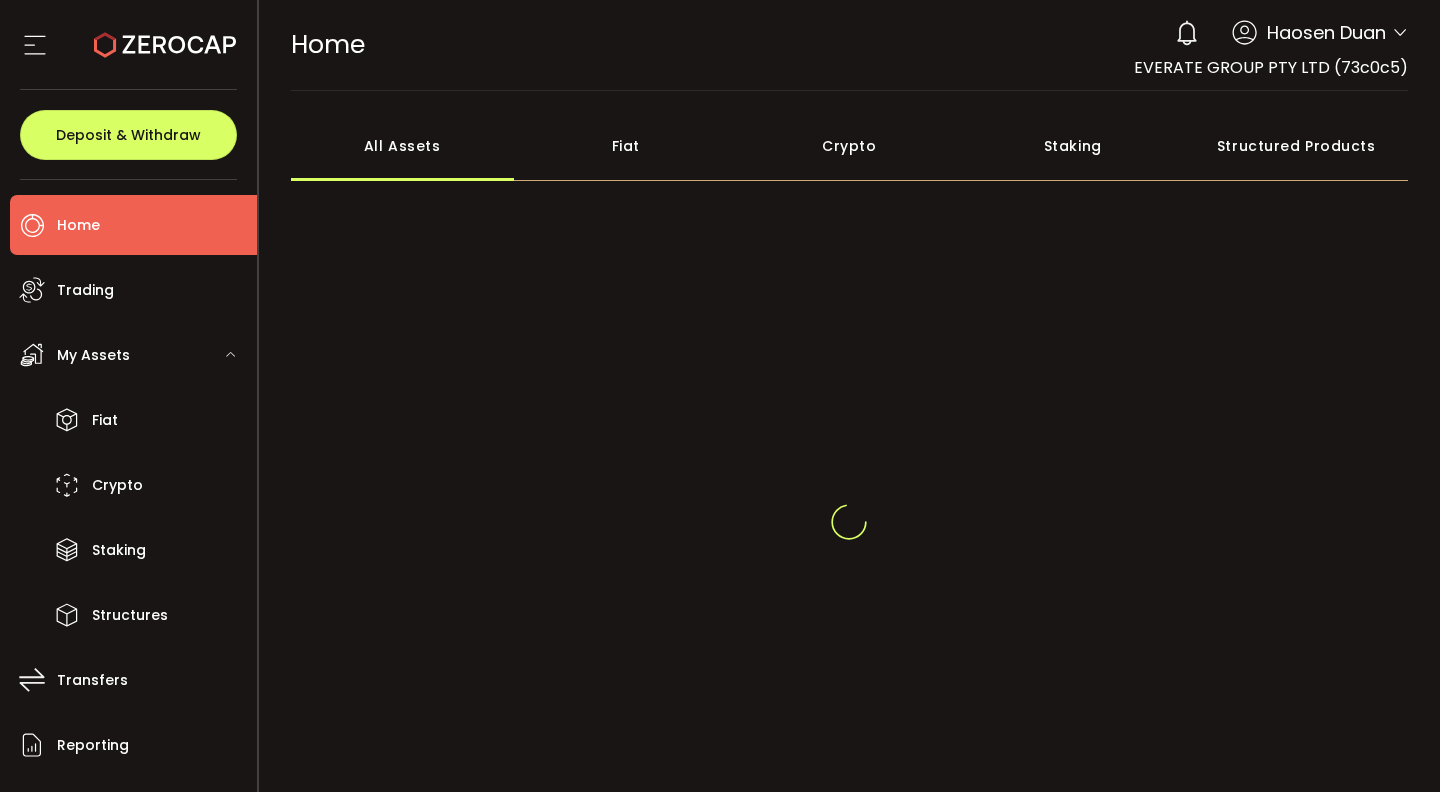 scroll, scrollTop: 0, scrollLeft: 0, axis: both 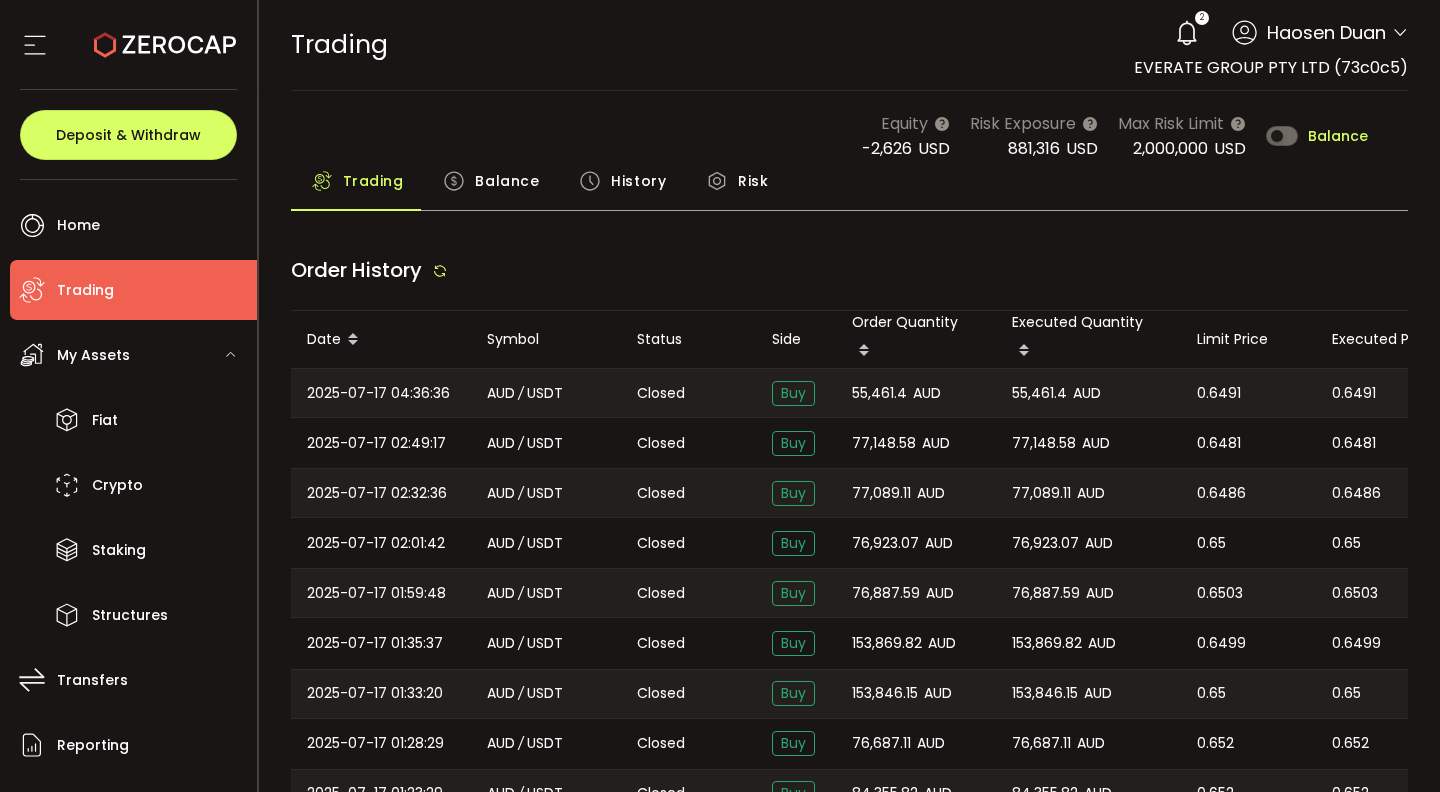 type on "***" 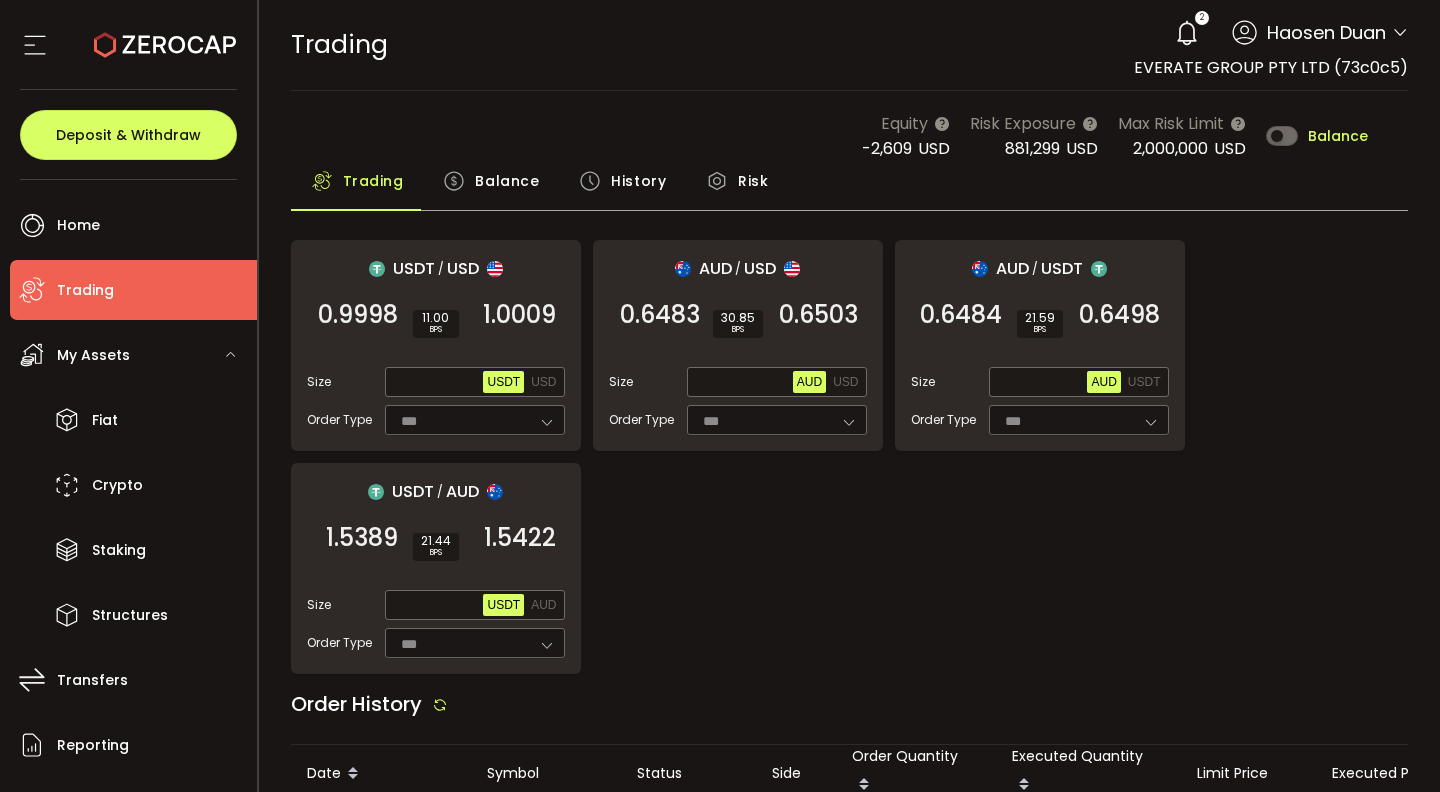 click 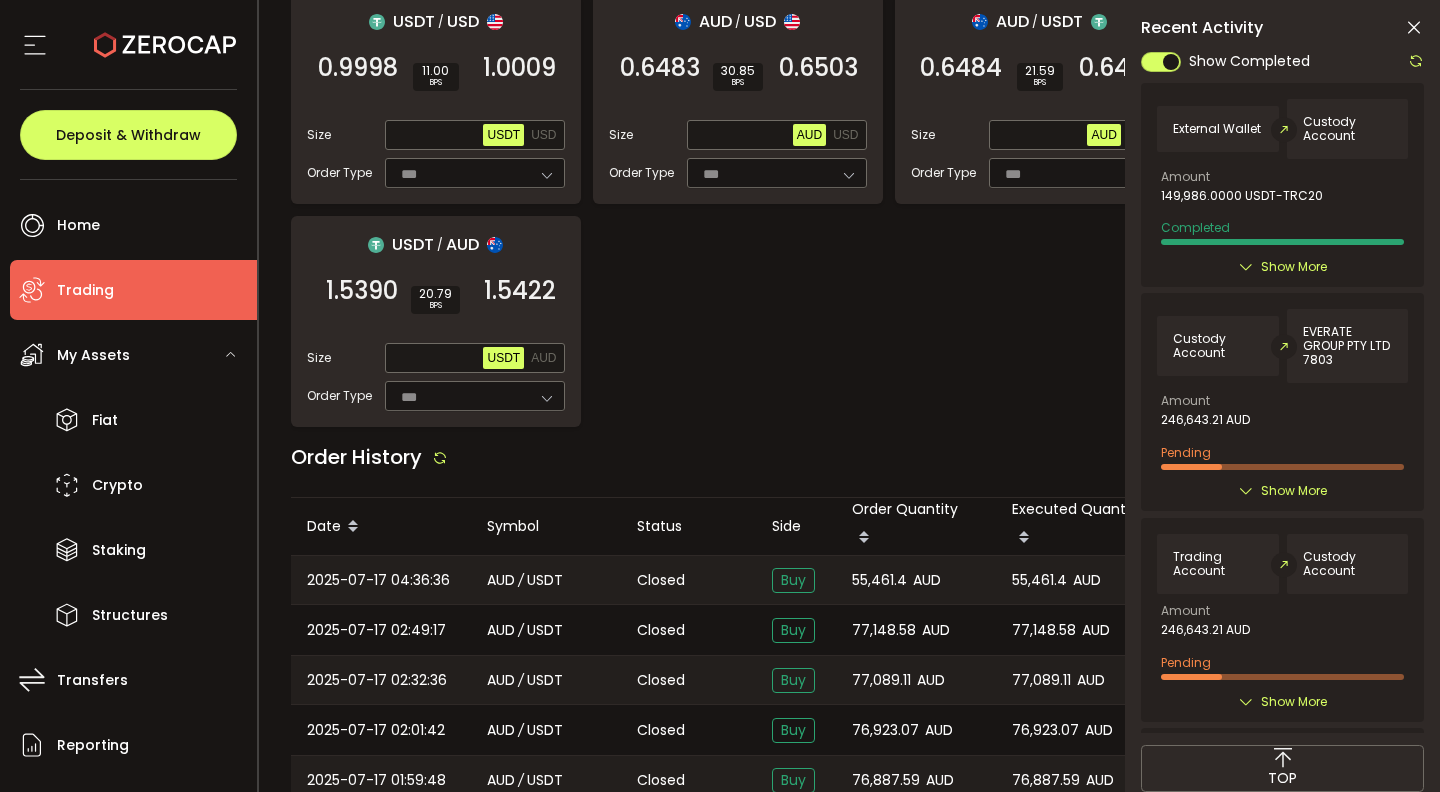 scroll, scrollTop: 285, scrollLeft: 0, axis: vertical 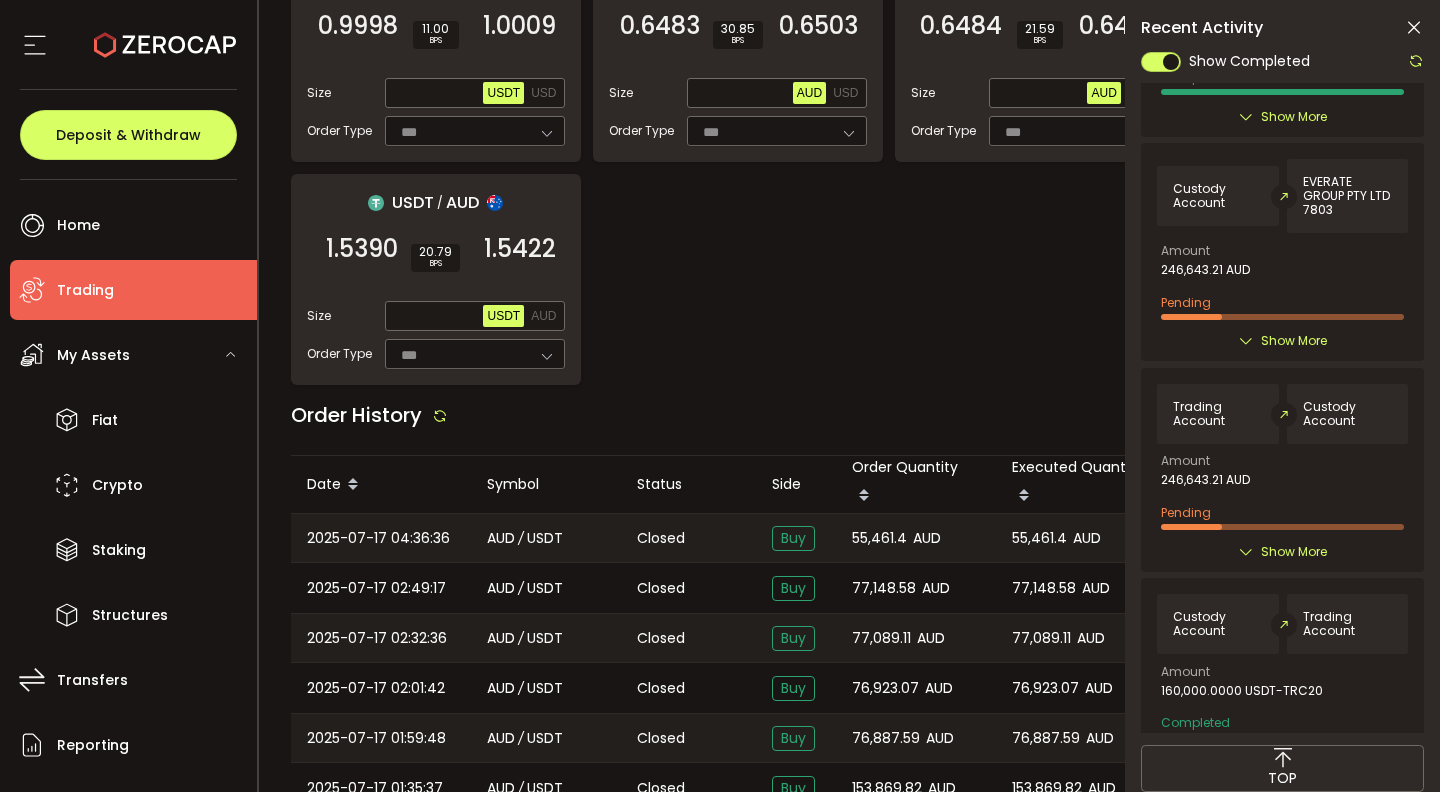 click on "USDT / USD 0.9998    SELL 11.00 BPS 1.0009   BUY Size Max USDT USD Order Type *** FOK AUD / USD 0.6483    SELL 30.85 BPS 0.6503   BUY Size Max AUD USD Order Type *** FOK AUD / USDT 0.6484    SELL 21.59 BPS 0.6498   BUY Size Max AUD USDT Order Type *** FOK USDT / AUD 1.5390    SELL 20.79 BPS 1.5422   BUY Size Max USDT AUD Order Type *** FOK" at bounding box center (850, 168) 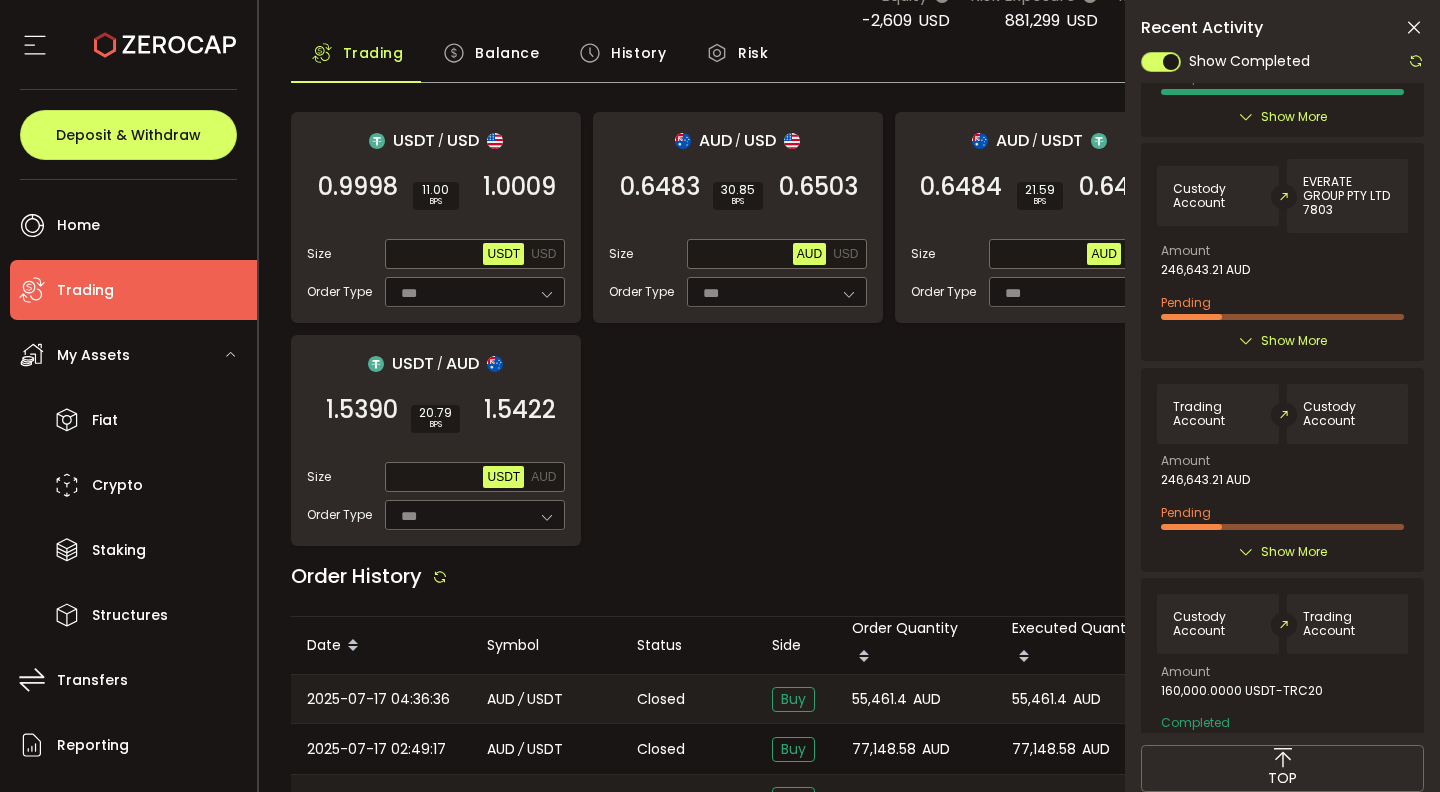 scroll, scrollTop: 118, scrollLeft: 0, axis: vertical 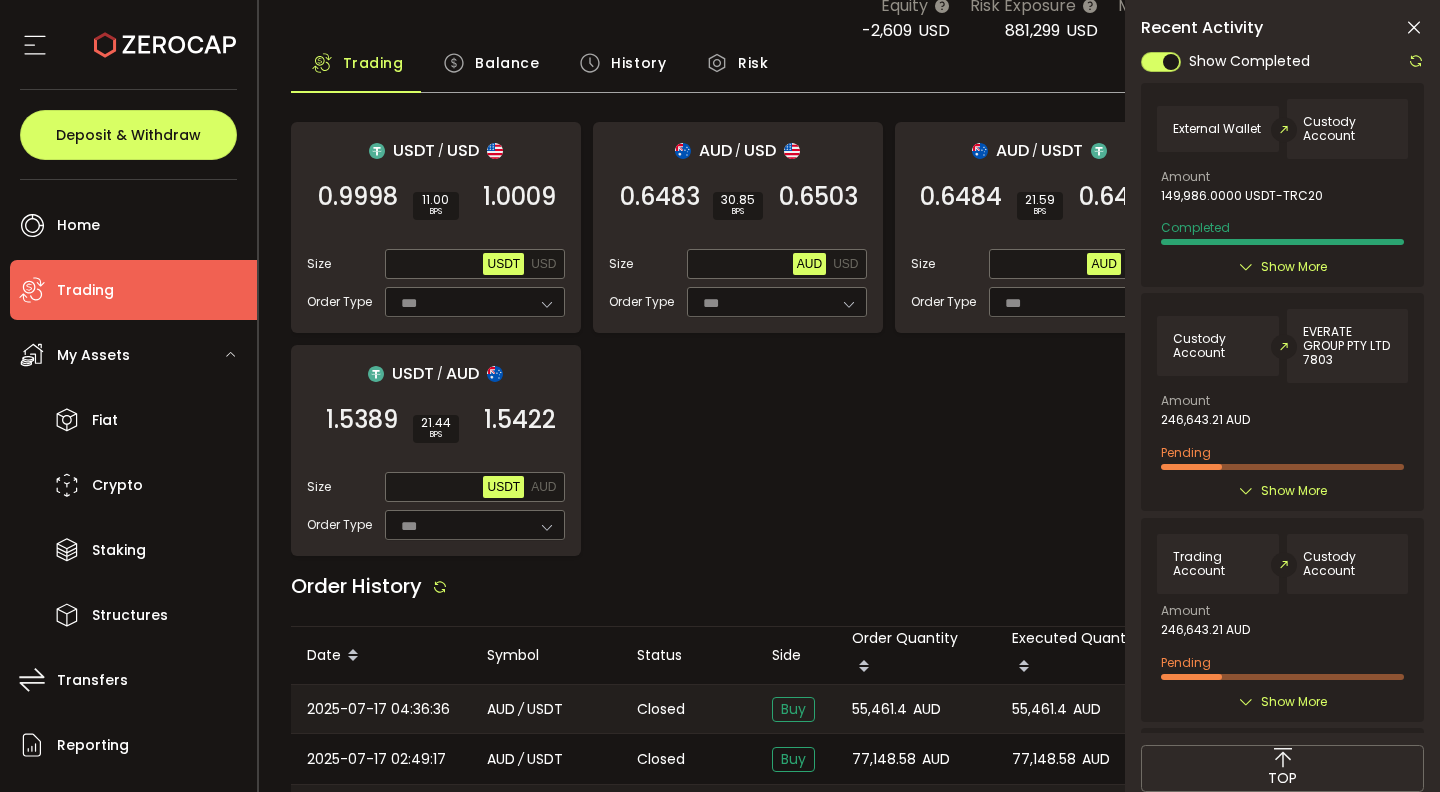 click at bounding box center (1414, 28) 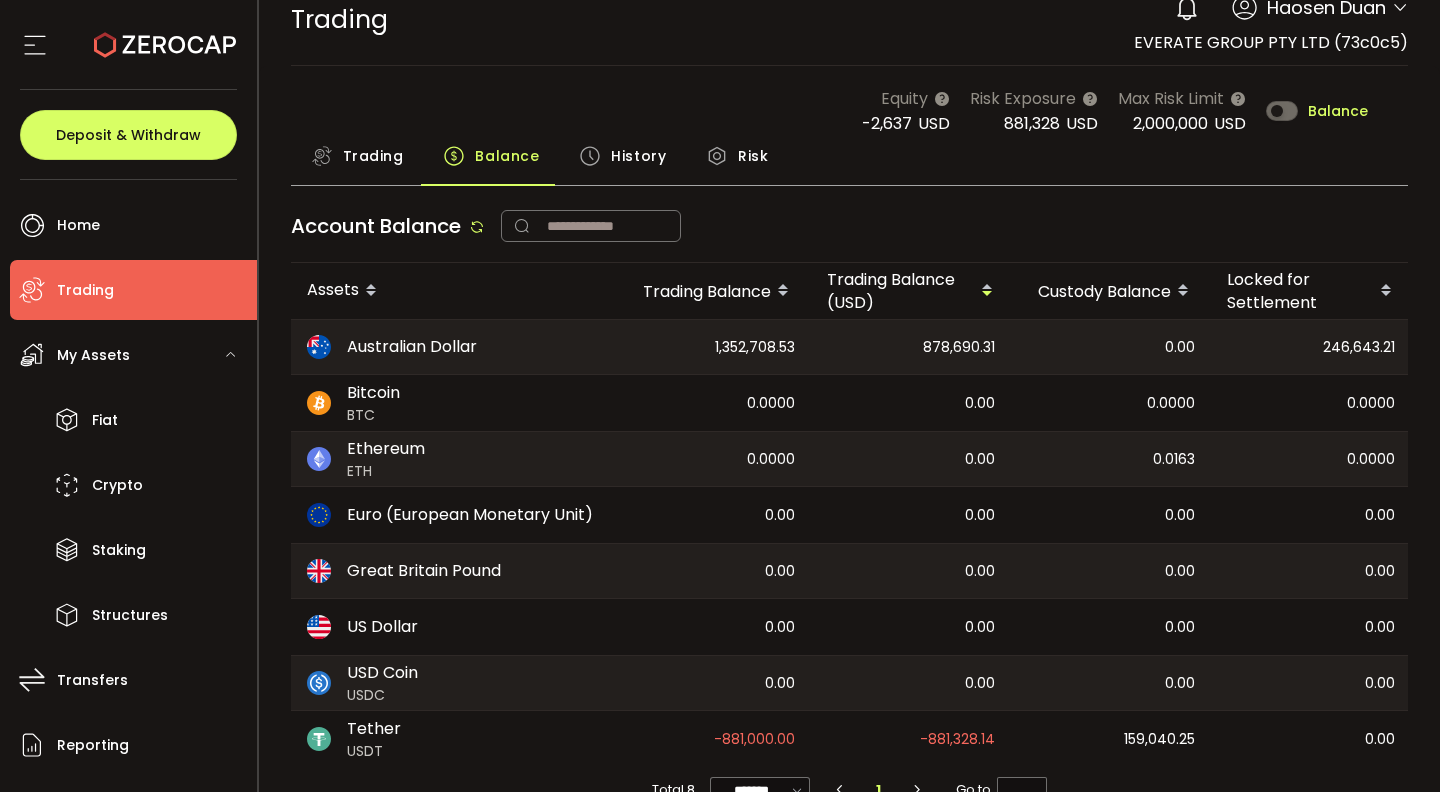 scroll, scrollTop: 73, scrollLeft: 0, axis: vertical 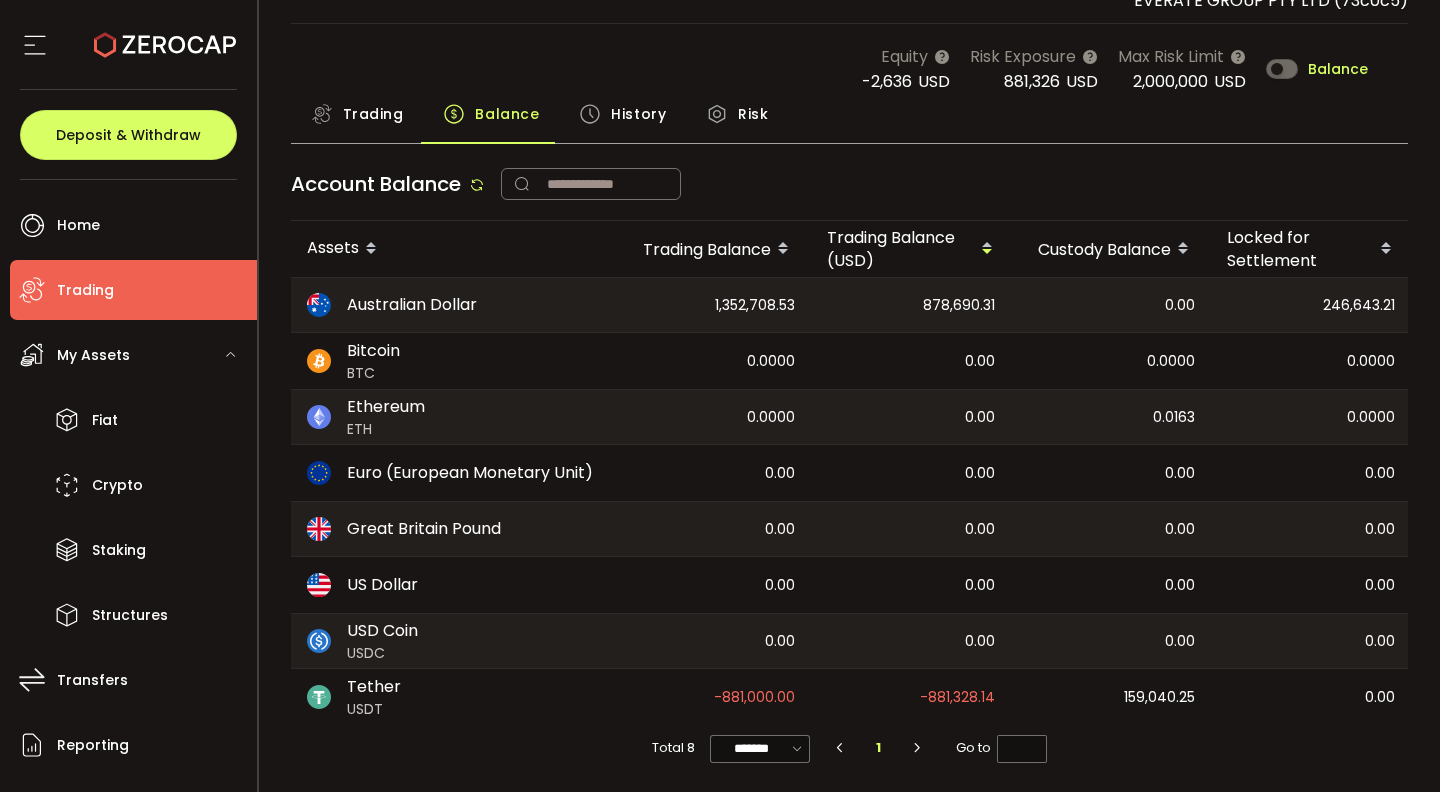click on "Trading" at bounding box center (373, 114) 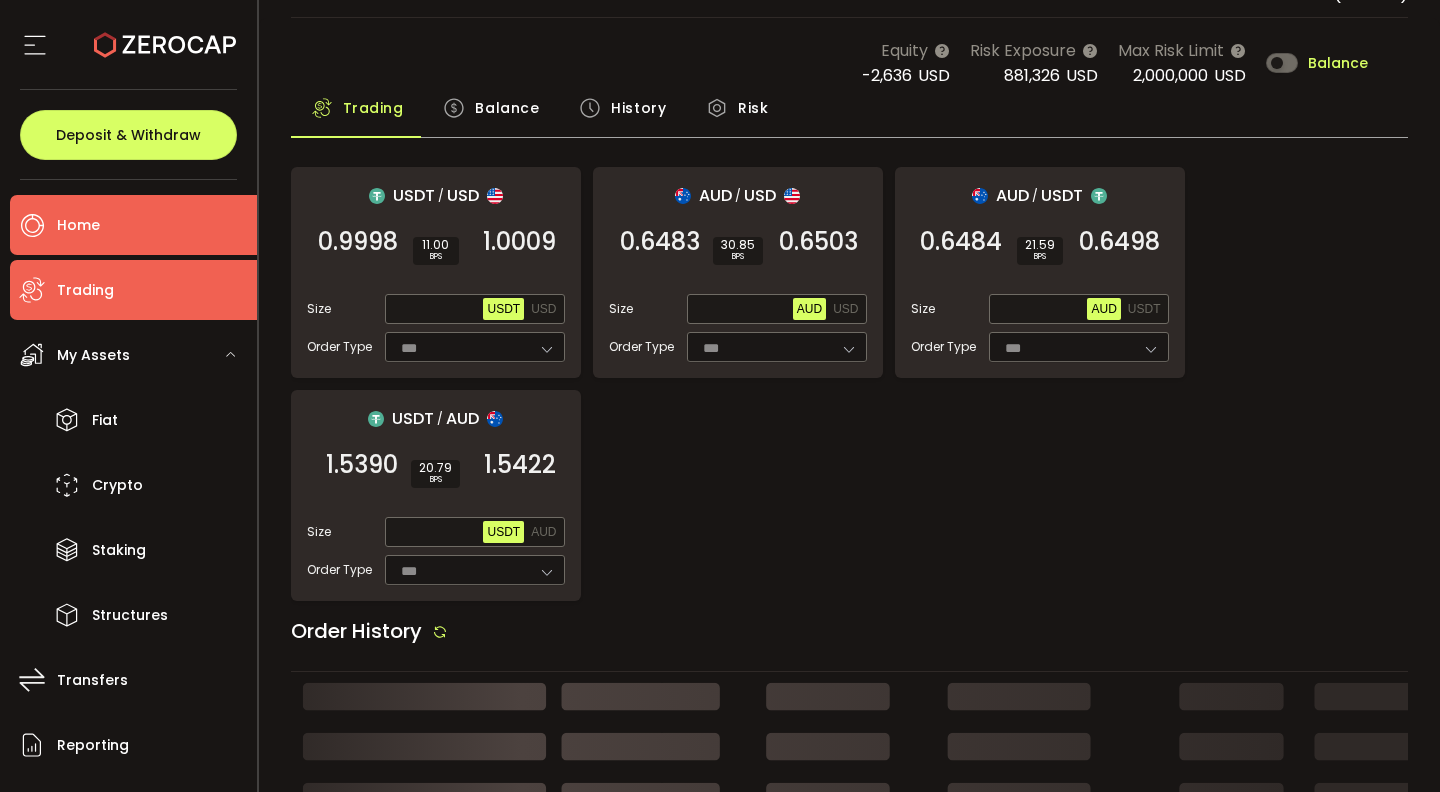 click on "Home" at bounding box center [133, 225] 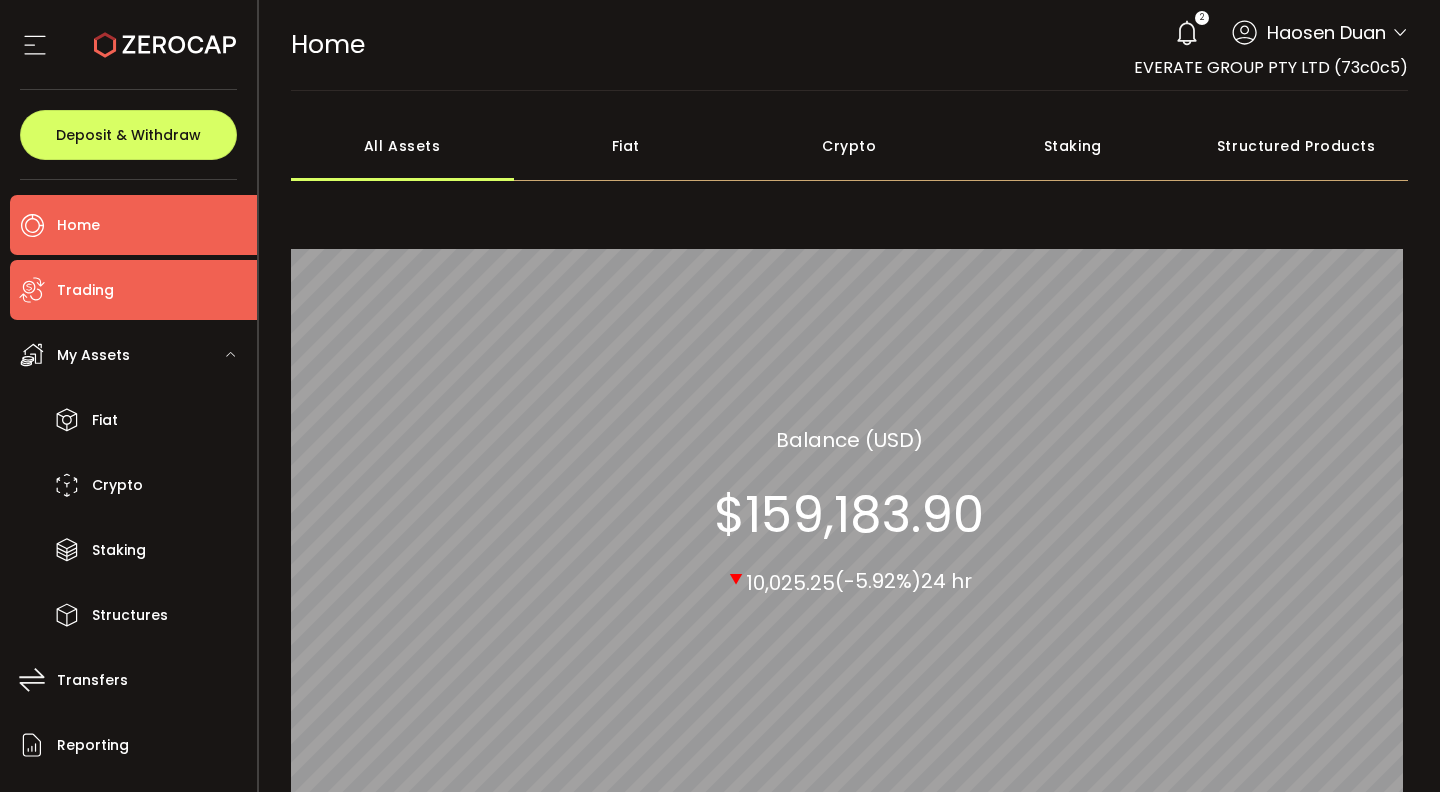 click on "Trading" at bounding box center (133, 290) 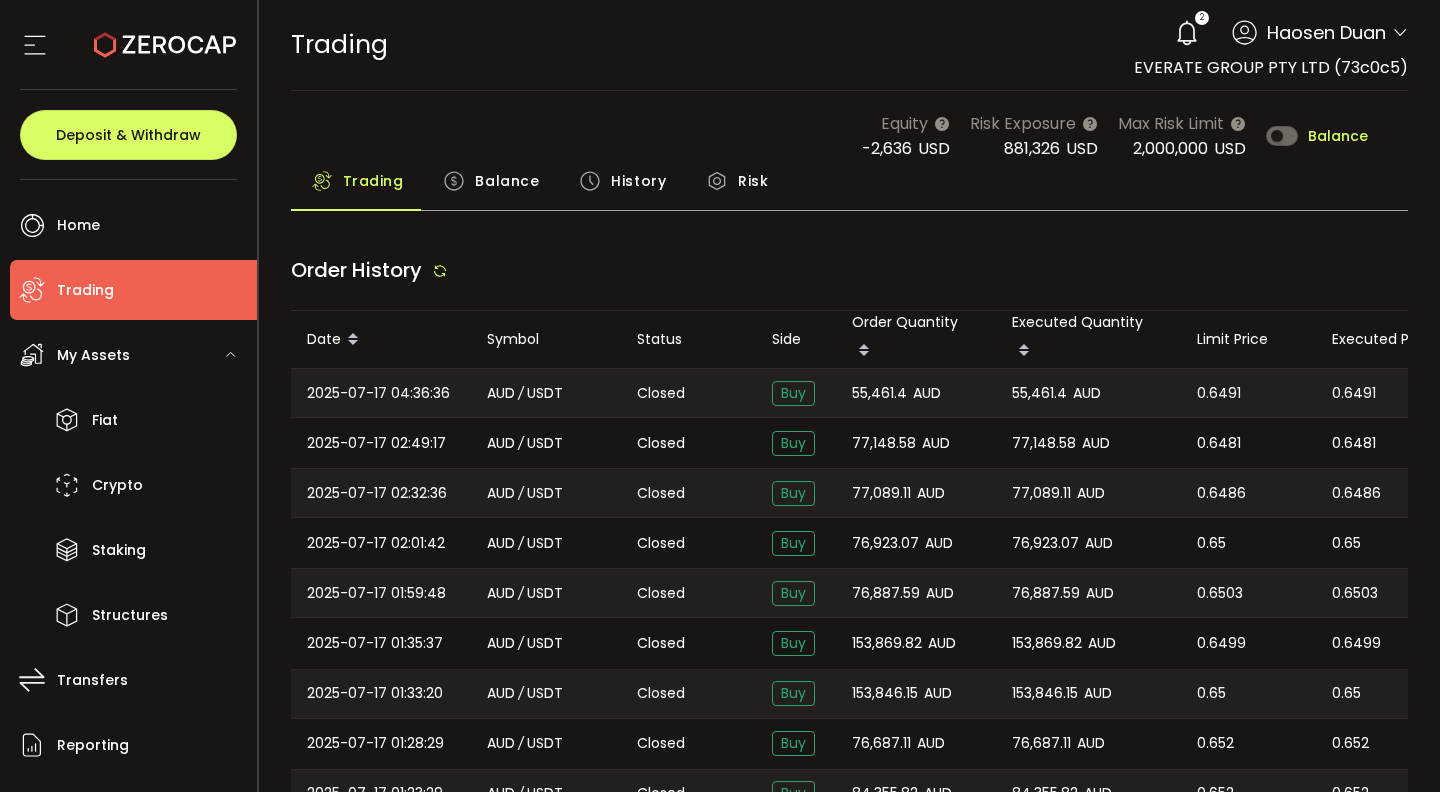 type on "***" 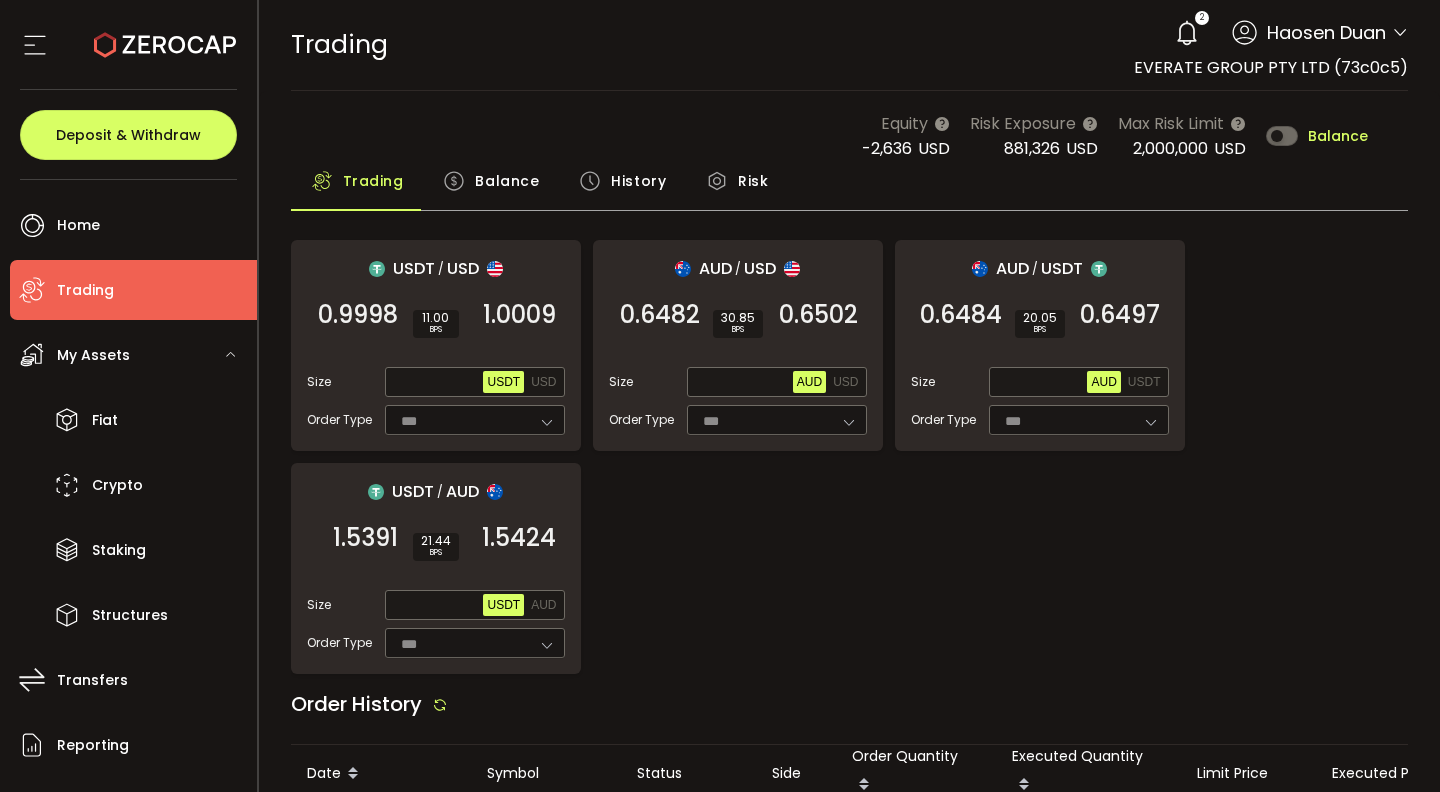click on "USDT / USD 0.9998    SELL 11.00 BPS 1.0009   BUY Size Max USDT USD Order Type *** FOK AUD / USD 0.6482    SELL 30.85 BPS 0.6502   BUY Size Max AUD USD Order Type *** FOK AUD / USDT 0.6484    SELL 20.05 BPS 0.6497   BUY Size Max AUD USDT Order Type *** FOK USDT / AUD 1.5391    SELL 21.44 BPS 1.5424   BUY Size Max USDT AUD Order Type *** FOK" at bounding box center (850, 457) 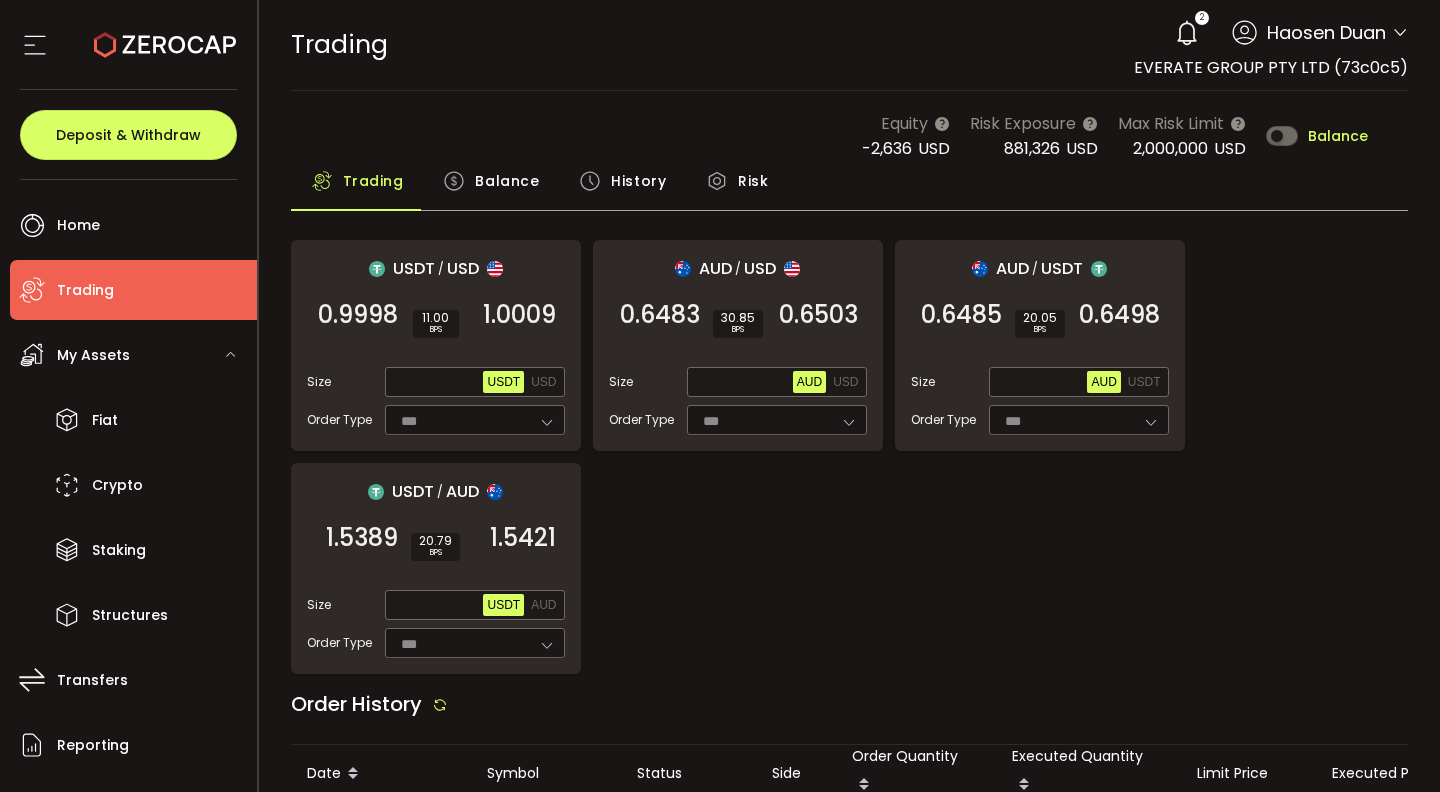 click on "USDT / USD 0.9998    SELL 11.00 BPS 1.0009   BUY Size Max USDT USD Order Type *** FOK AUD / USD 0.6483    SELL 30.85 BPS 0.6503   BUY Size Max AUD USD Order Type *** FOK AUD / USDT 0.6485    SELL 20.05 BPS 0.6498   BUY Size Max AUD USDT Order Type *** FOK USDT / AUD 1.5389    SELL 20.79 BPS 1.5421   BUY Size Max USDT AUD Order Type *** FOK" at bounding box center (850, 457) 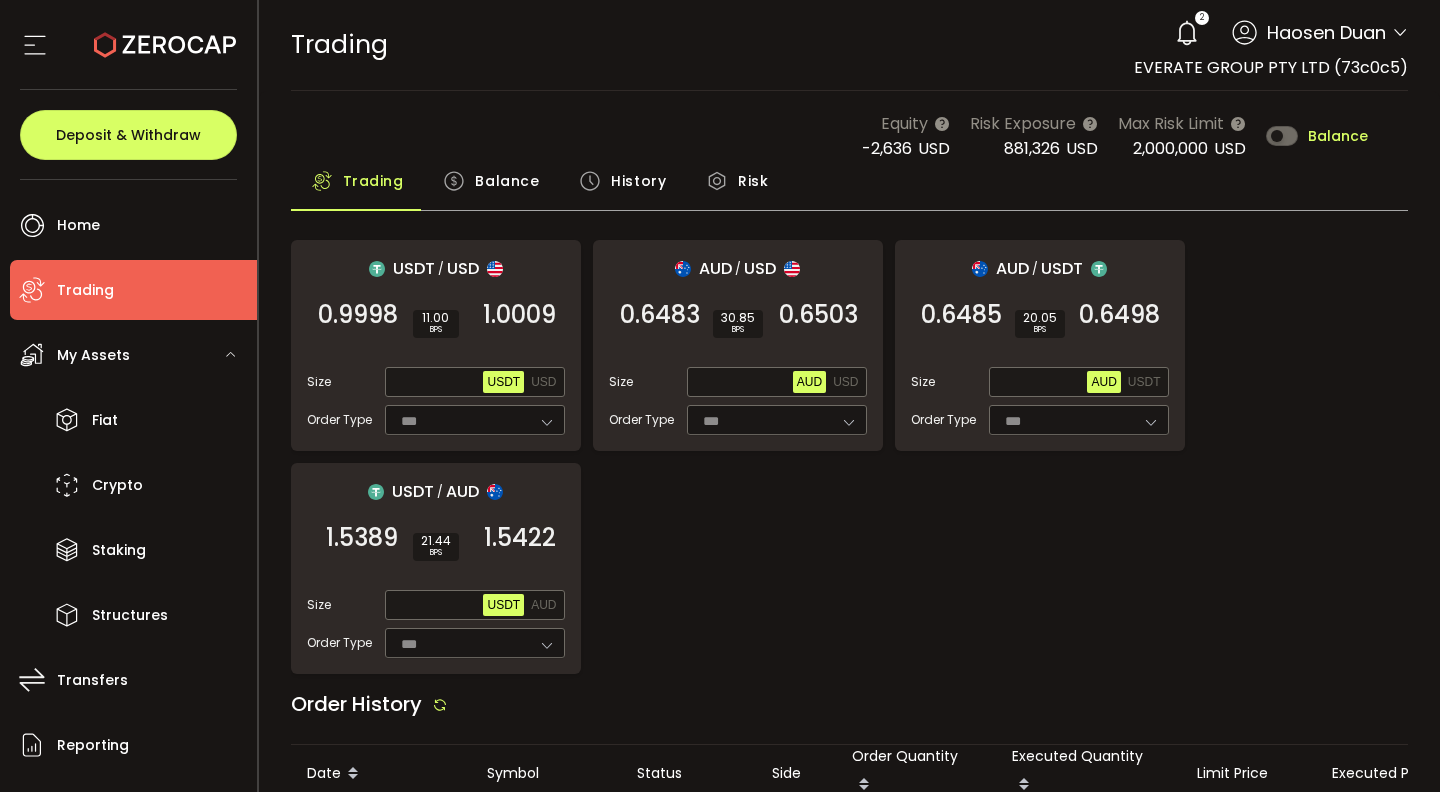 click on "Balance" at bounding box center (507, 181) 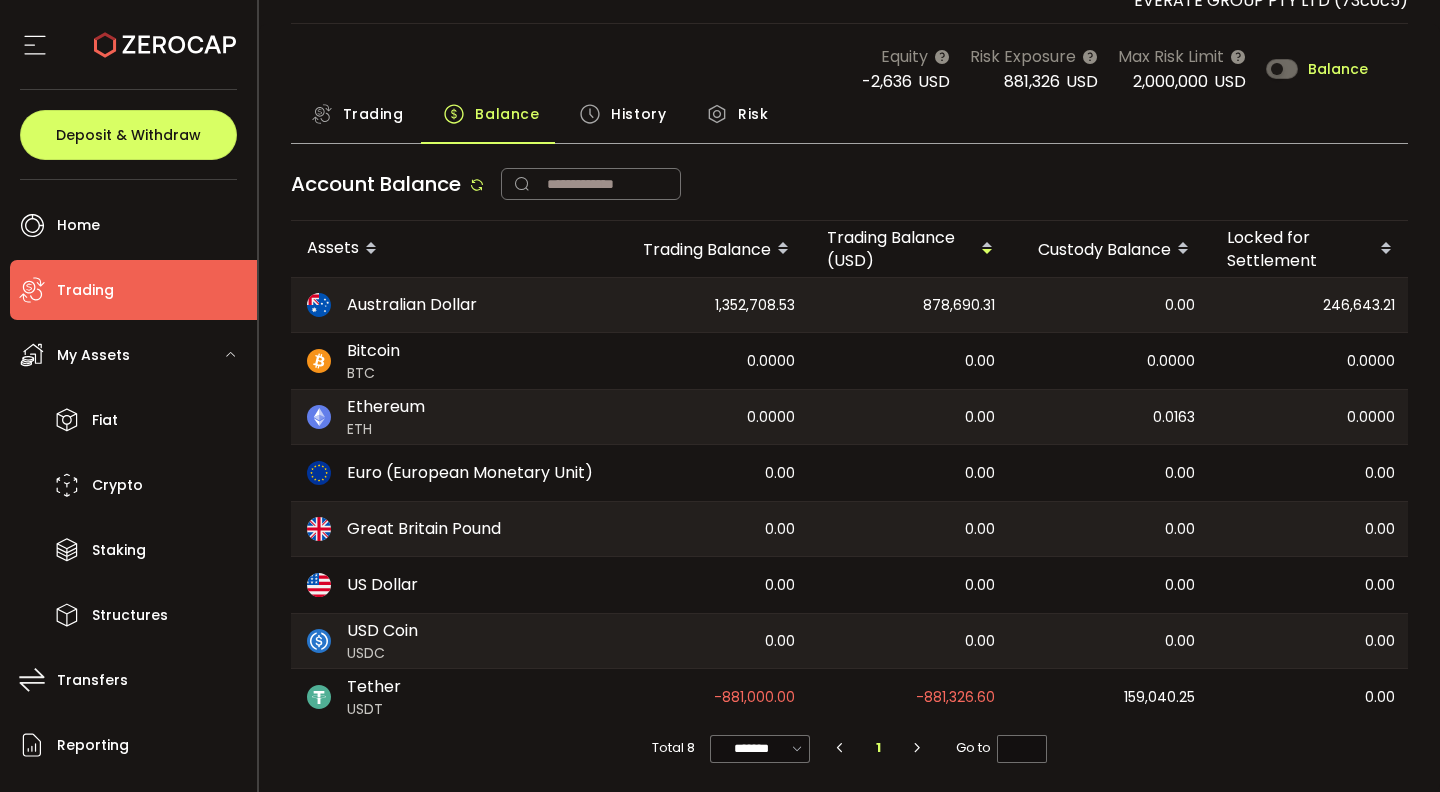 scroll, scrollTop: 73, scrollLeft: 0, axis: vertical 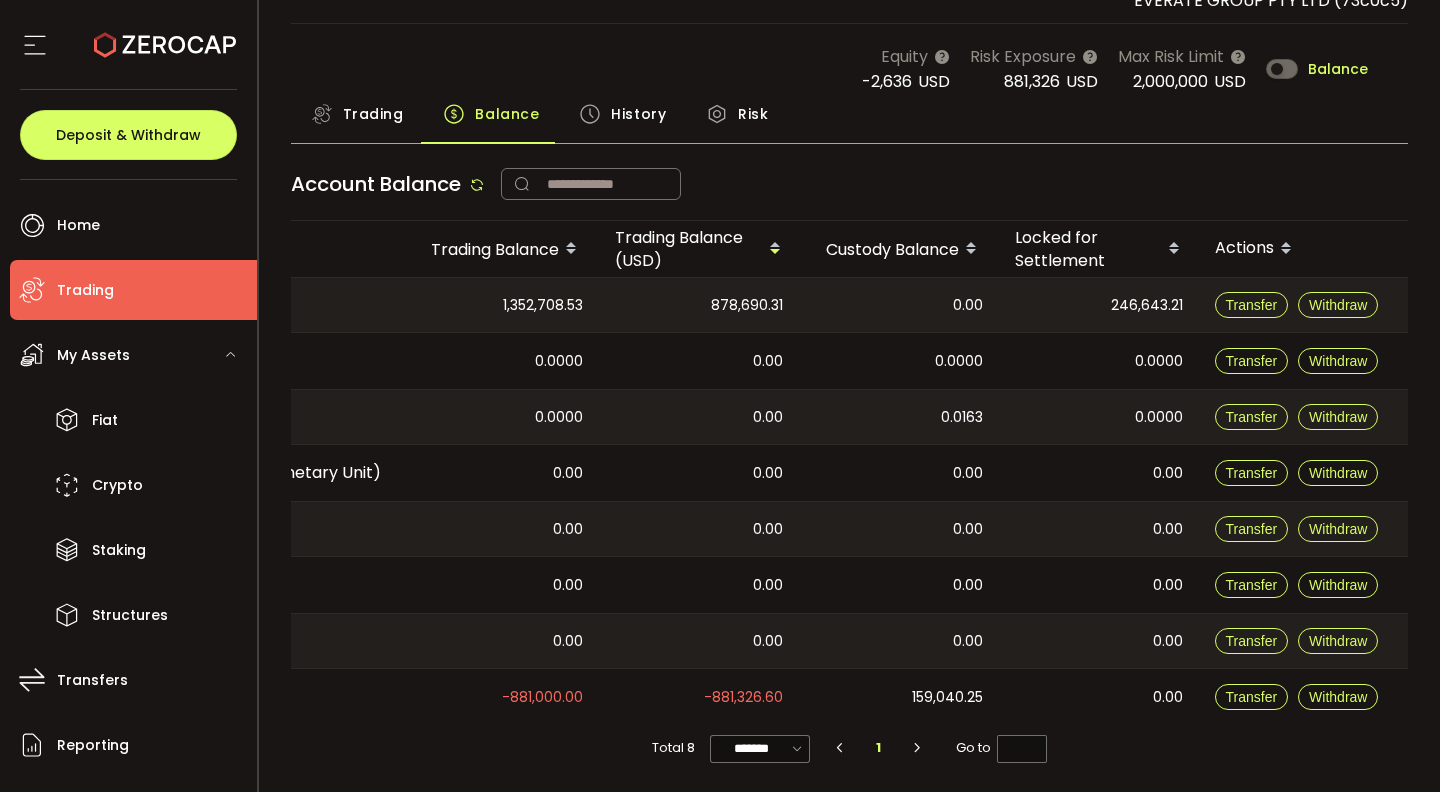 drag, startPoint x: 768, startPoint y: 442, endPoint x: 1439, endPoint y: 489, distance: 672.64404 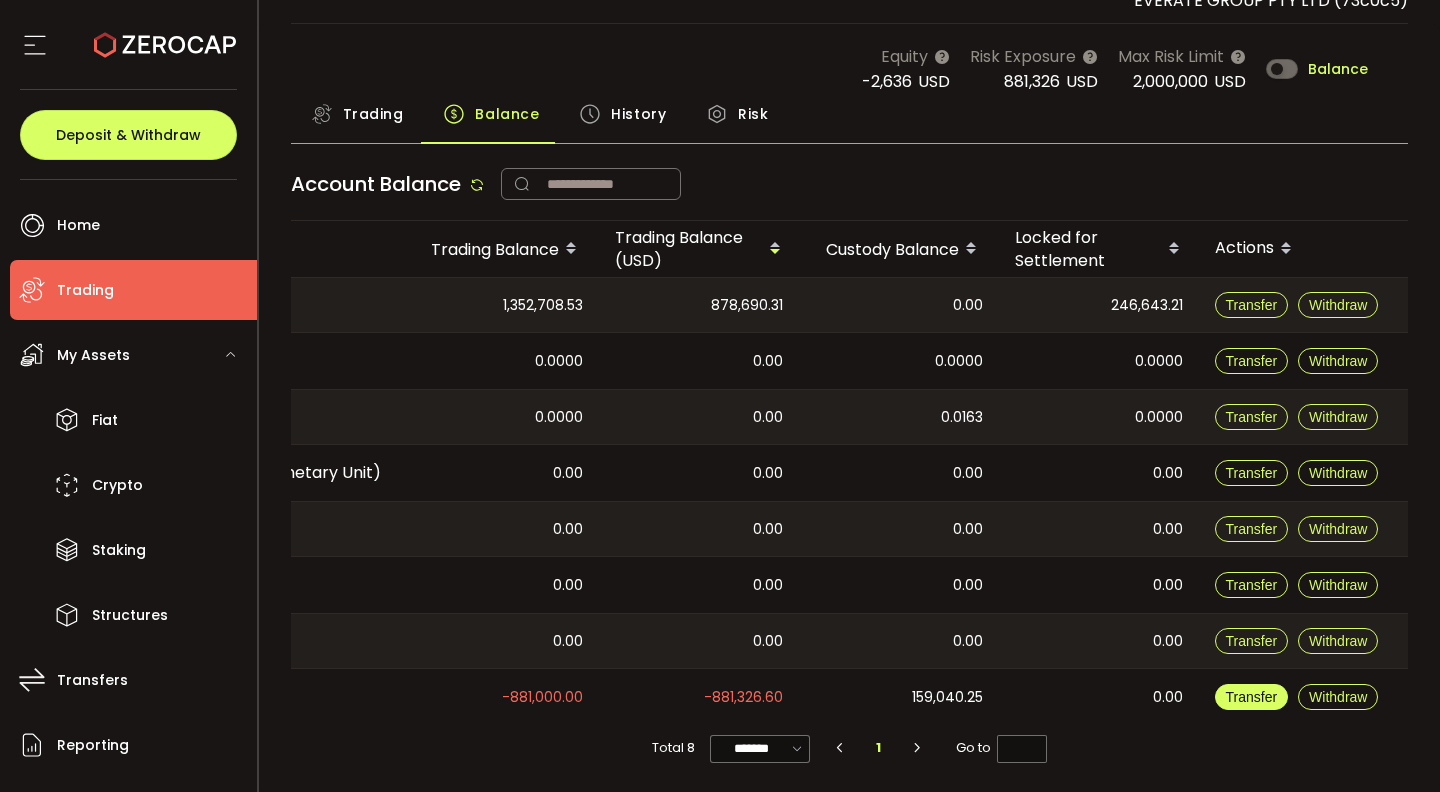 click on "Transfer" at bounding box center (1252, 697) 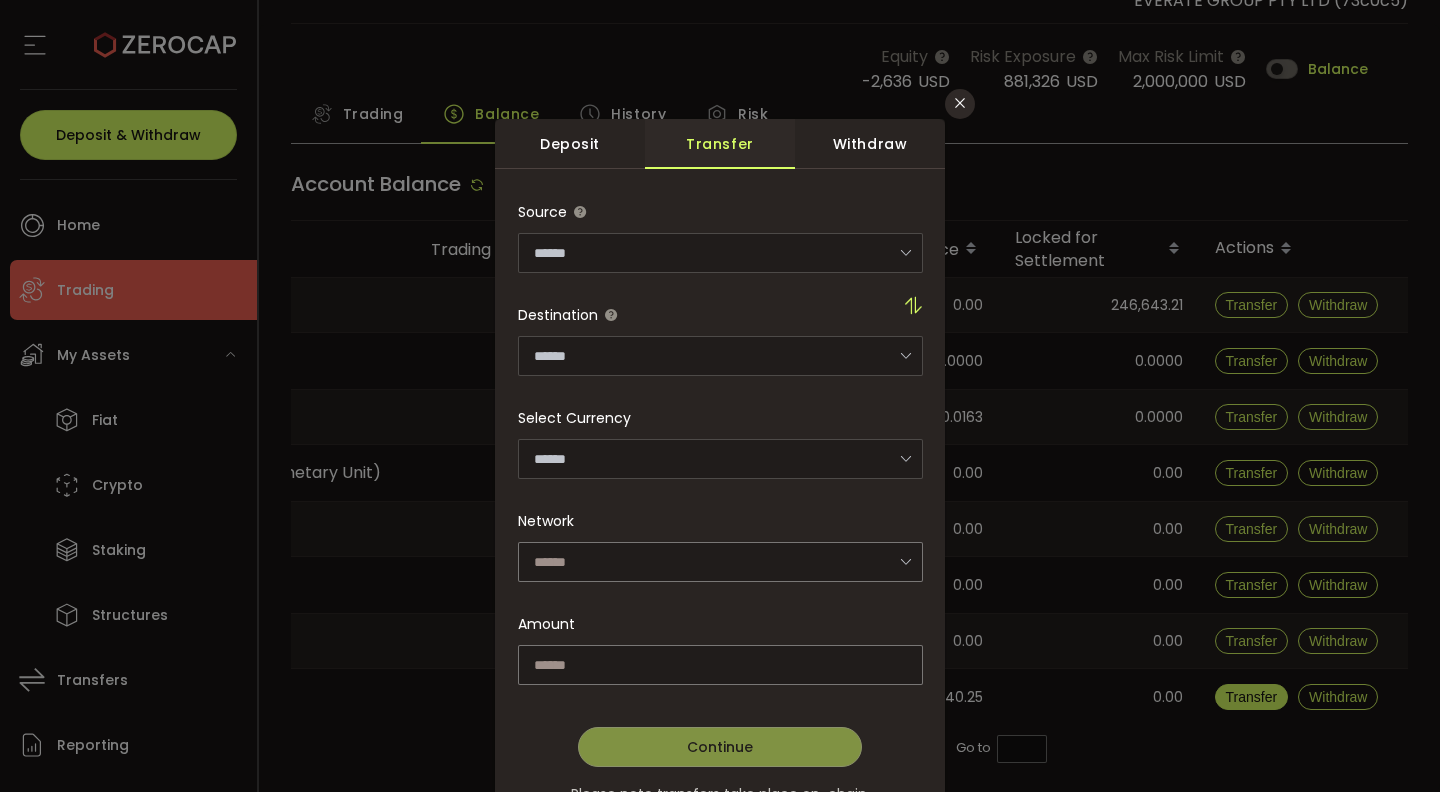 type on "**********" 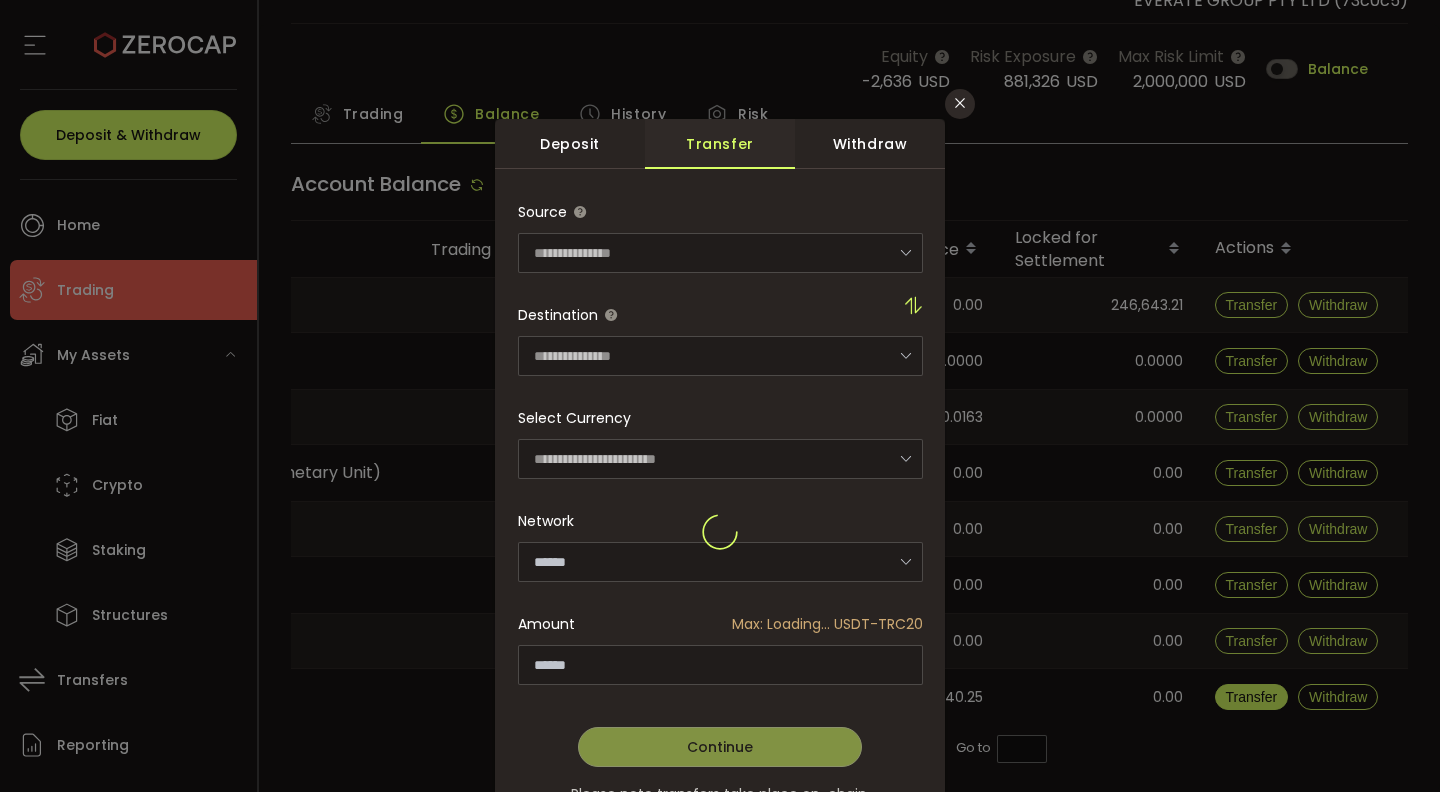 type on "**********" 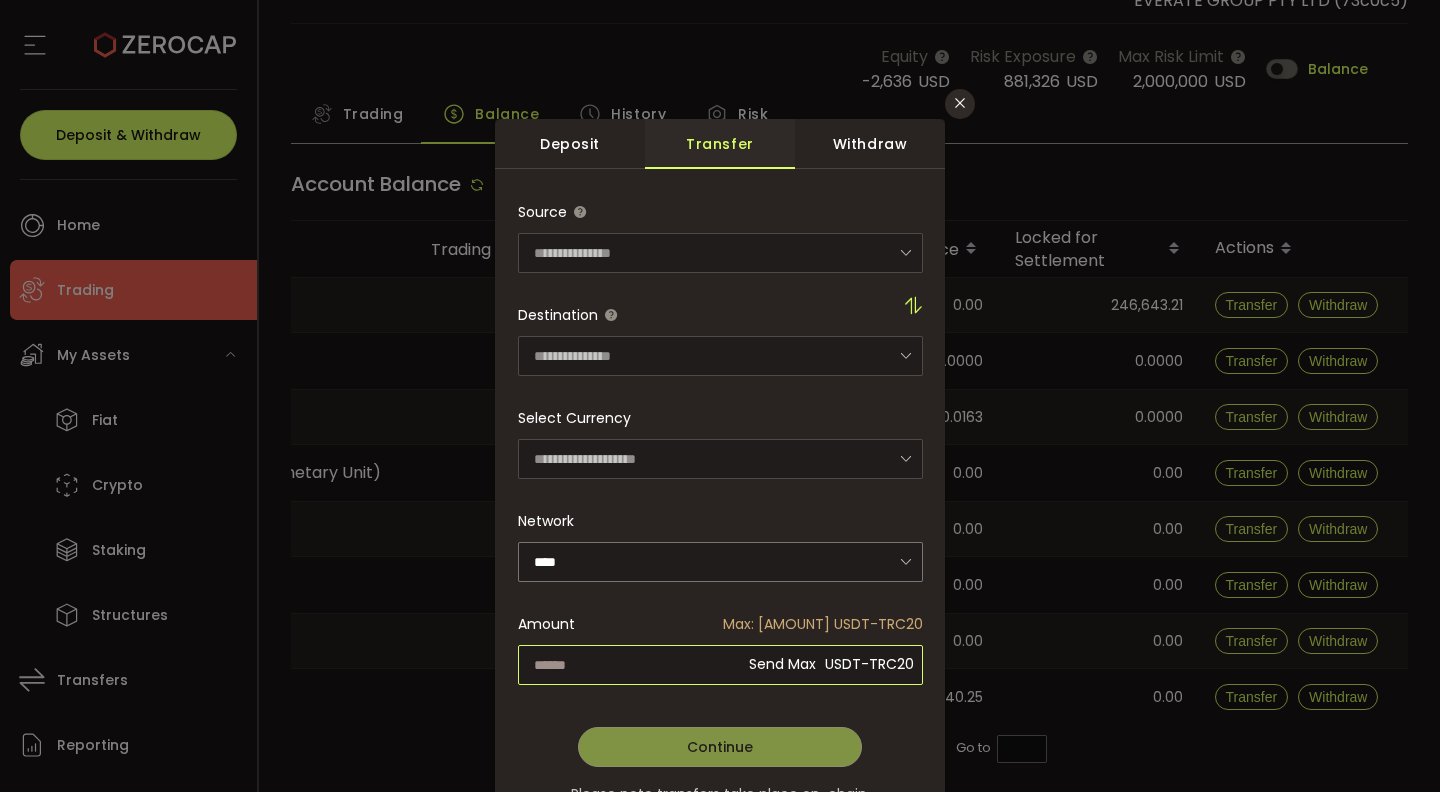 click at bounding box center [720, 665] 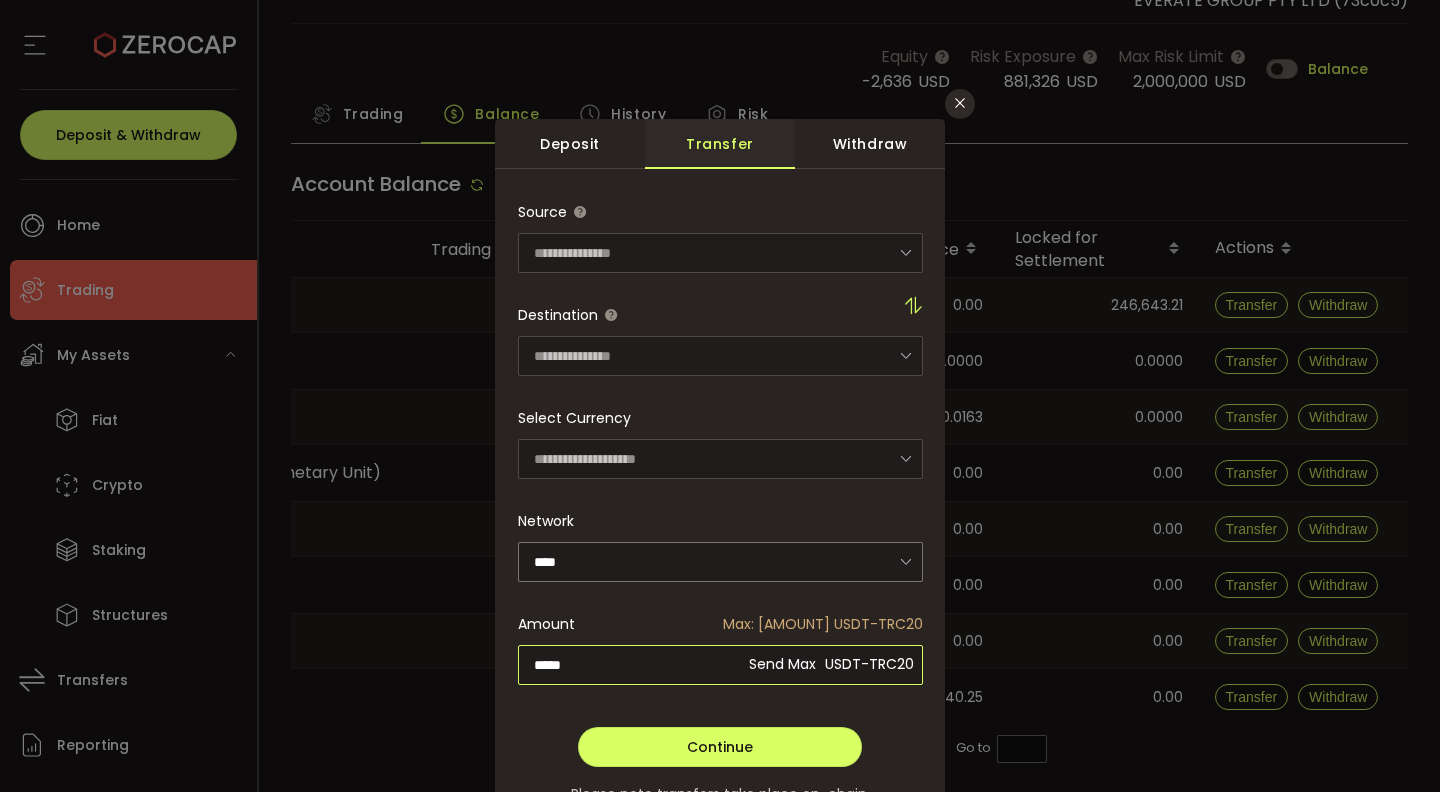 type on "******" 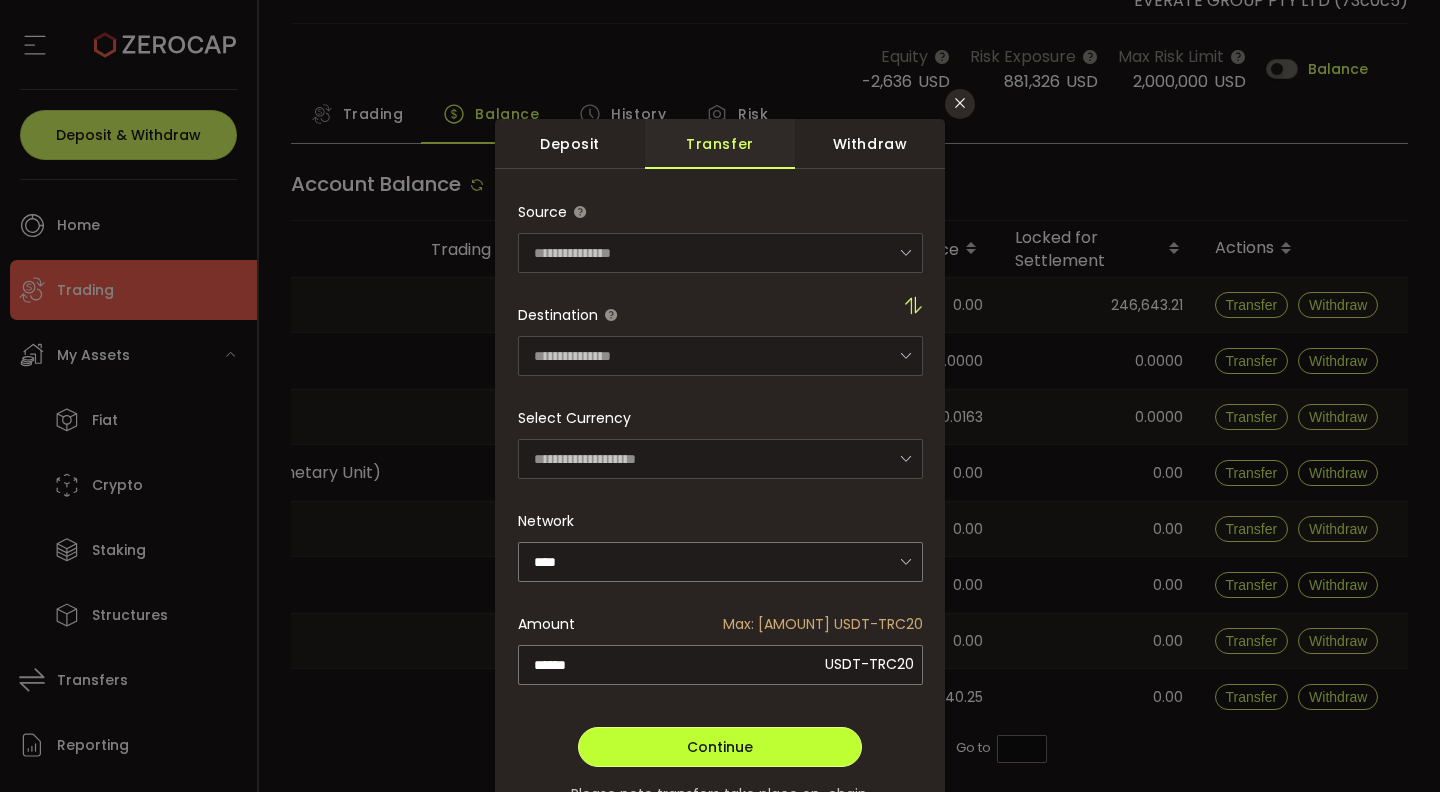 click on "Continue" at bounding box center [720, 747] 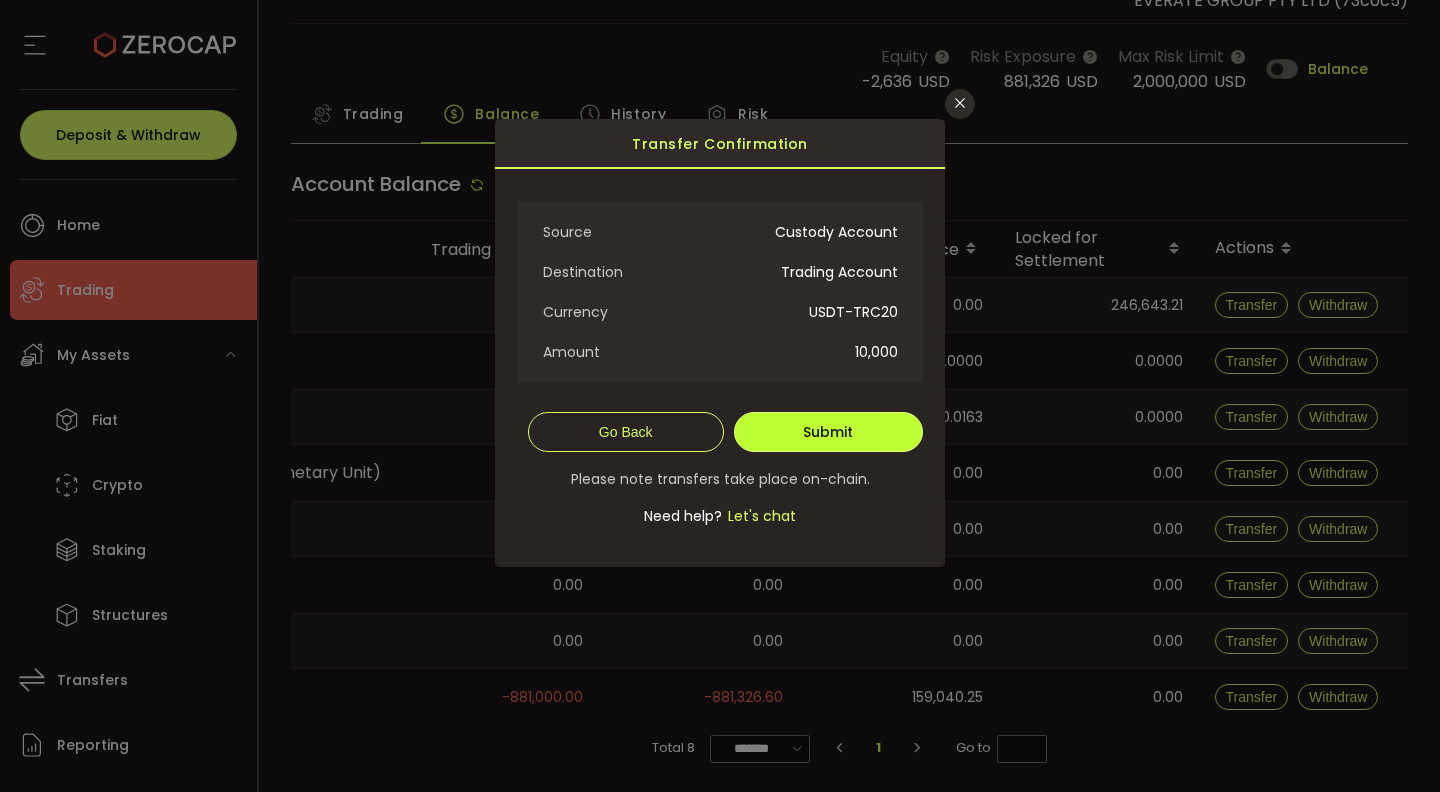 click on "Submit" at bounding box center (828, 432) 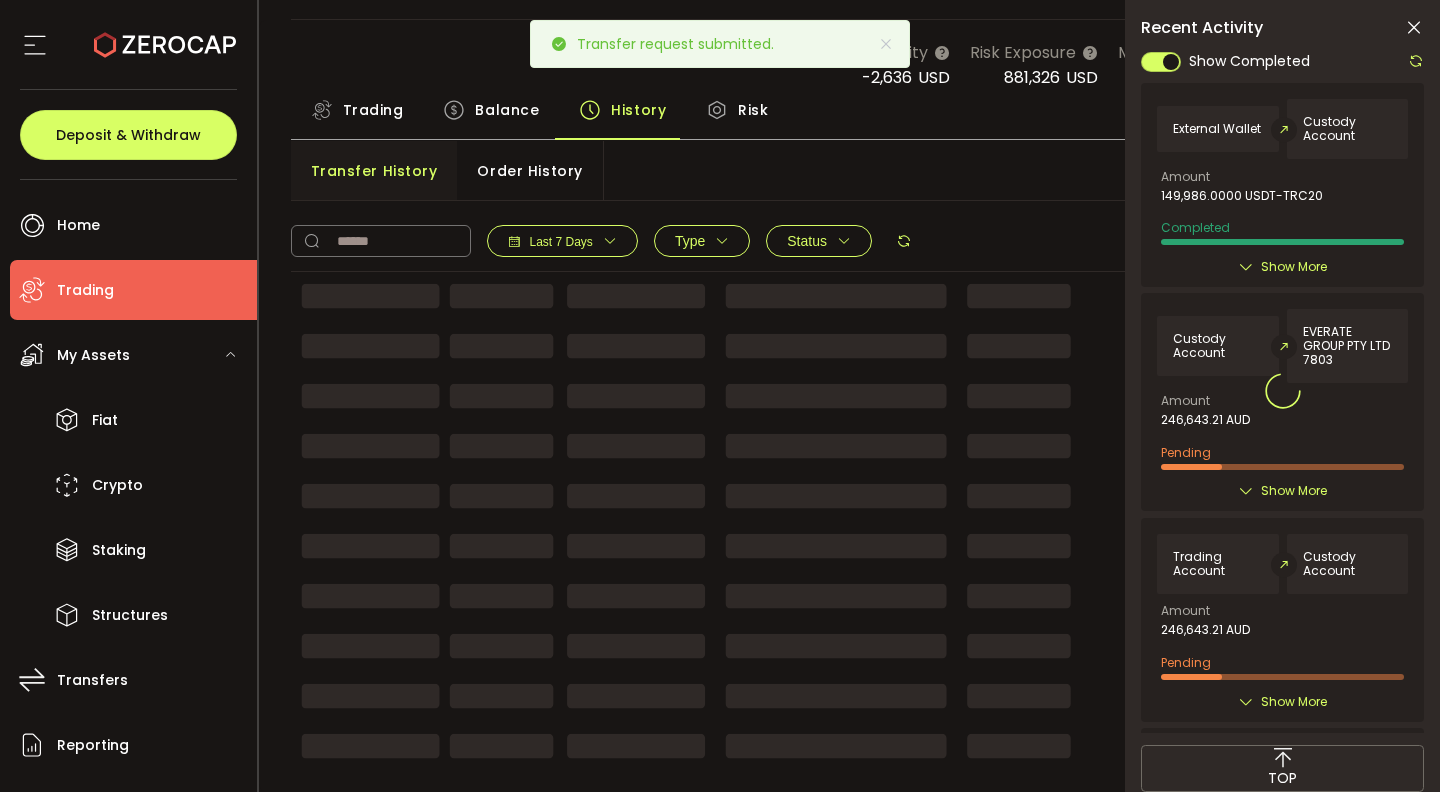 scroll, scrollTop: 0, scrollLeft: 0, axis: both 